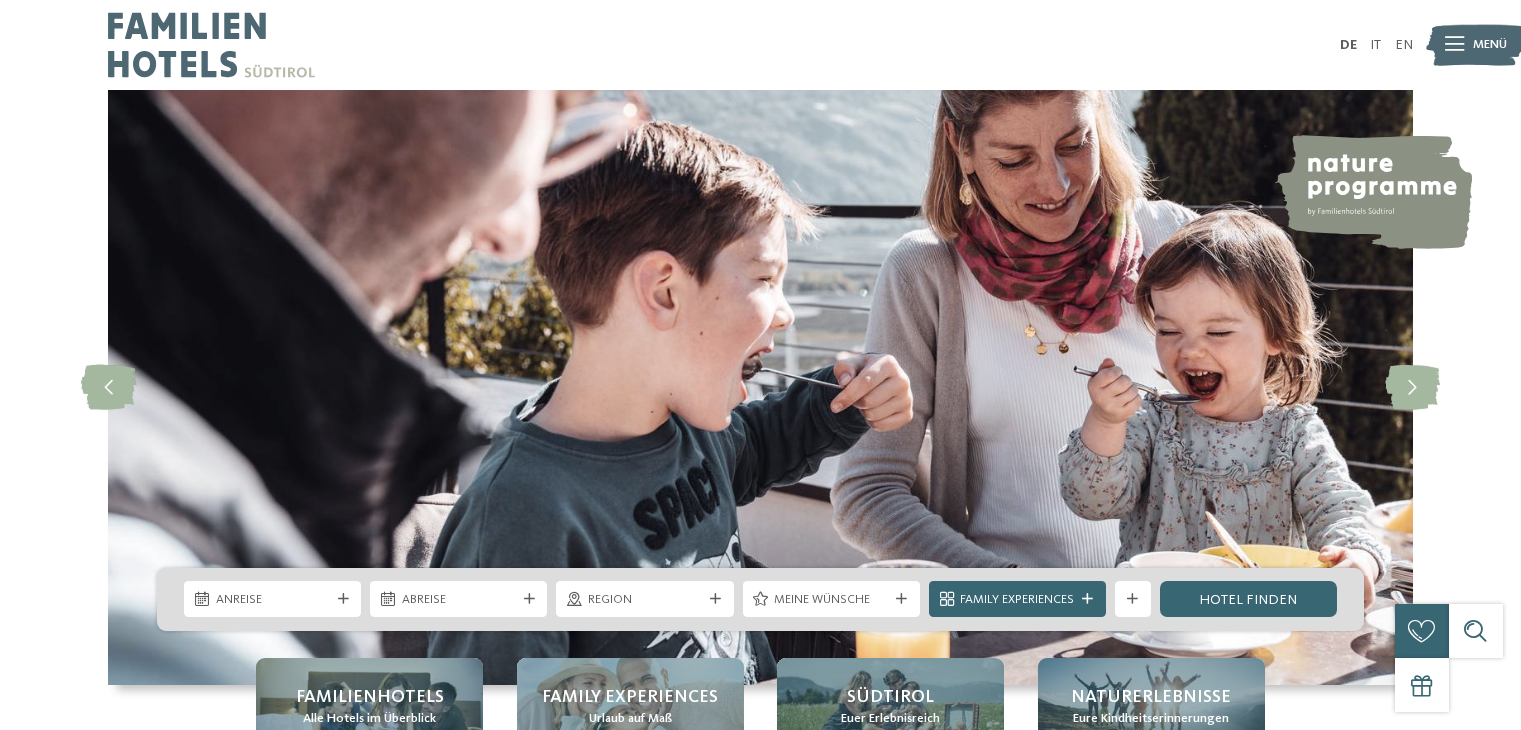 scroll, scrollTop: 0, scrollLeft: 0, axis: both 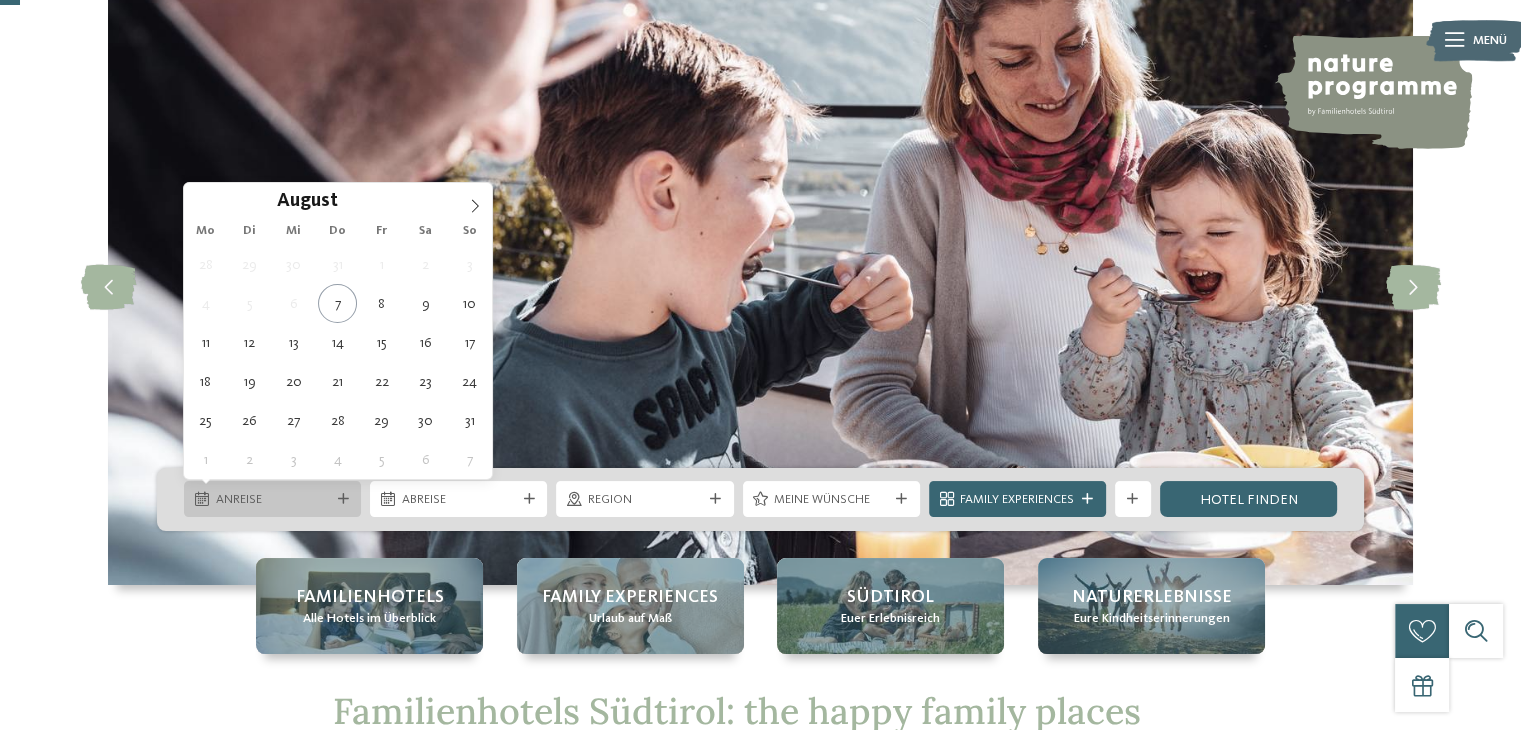 click on "Anreise" at bounding box center (272, 499) 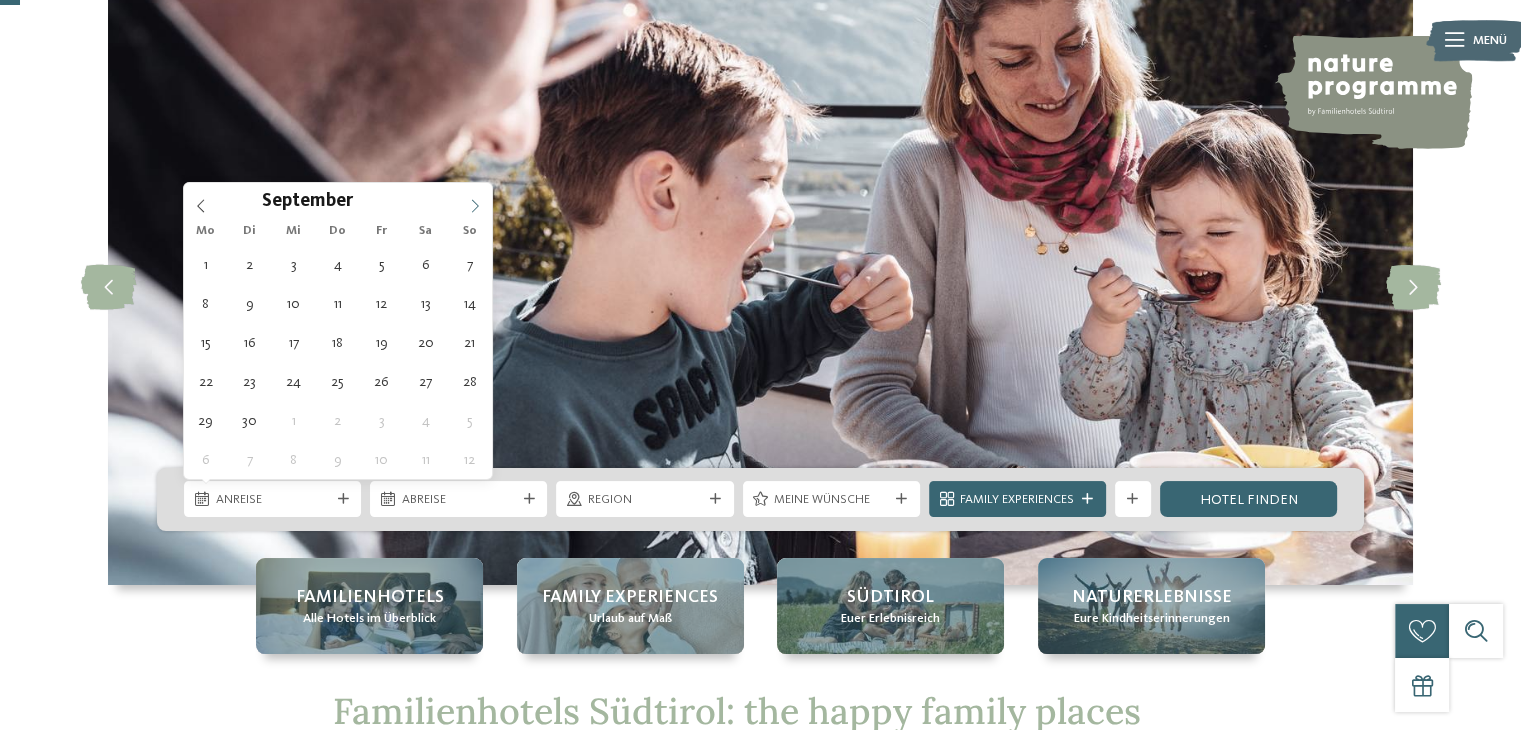 click 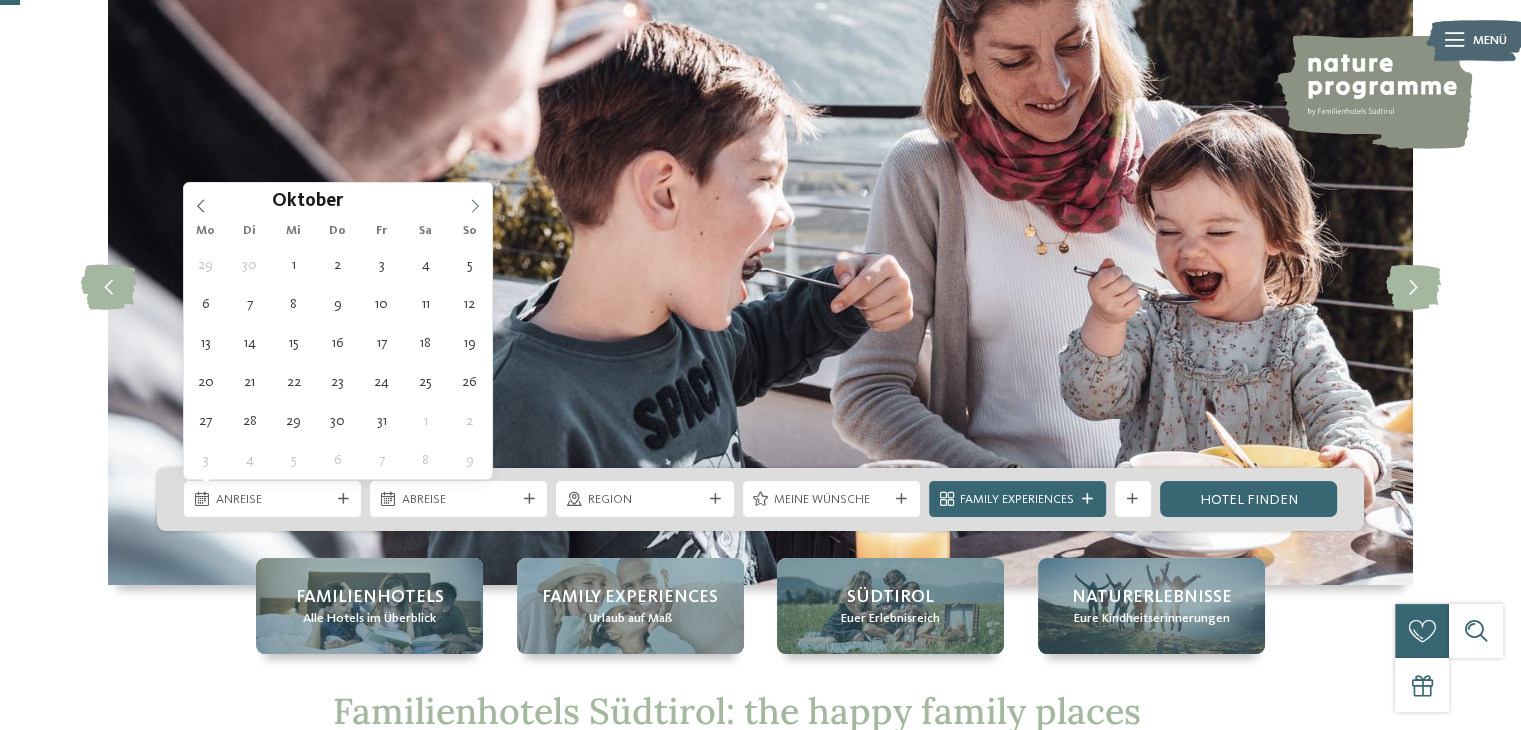 click 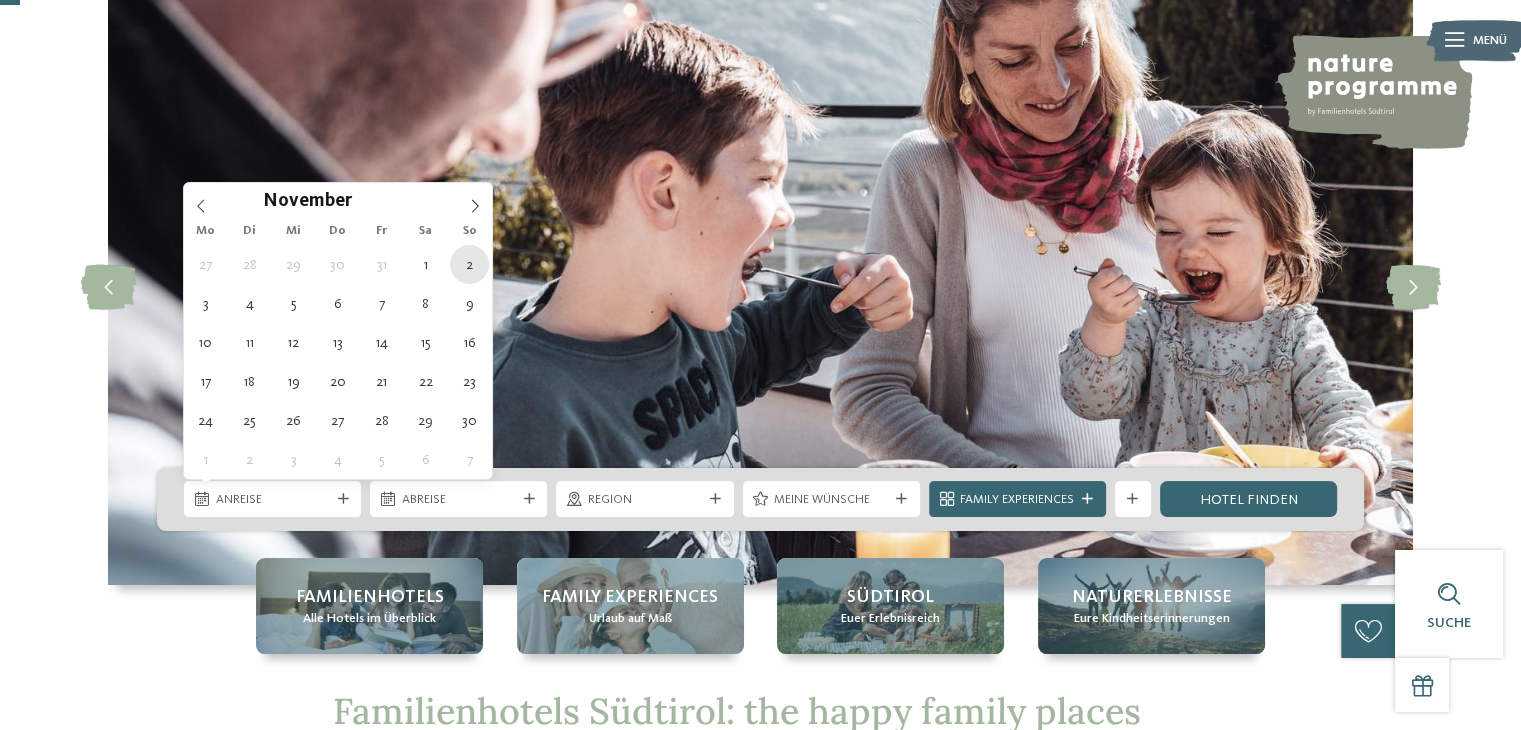 type on "02.11.2025" 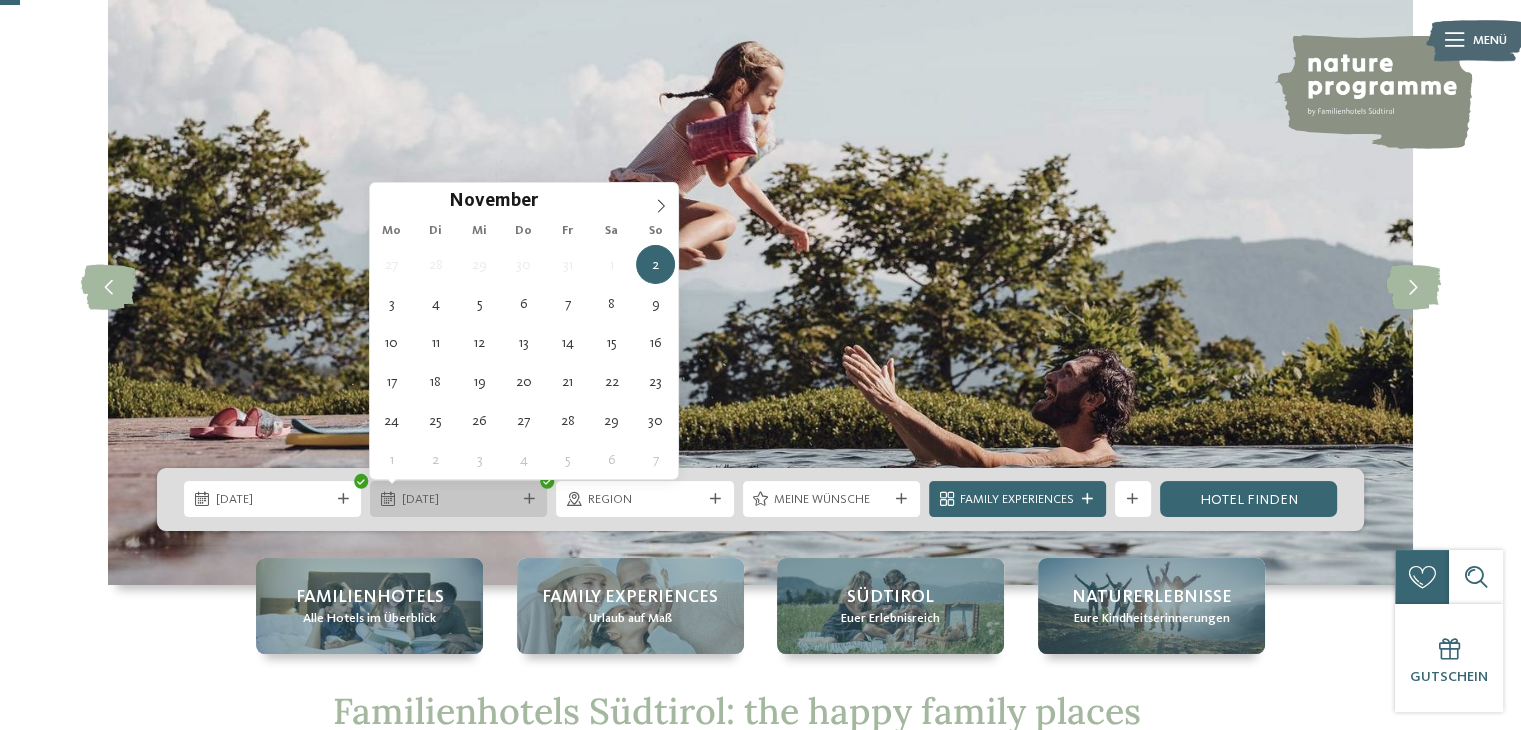 click on "02.11.2025" at bounding box center [459, 500] 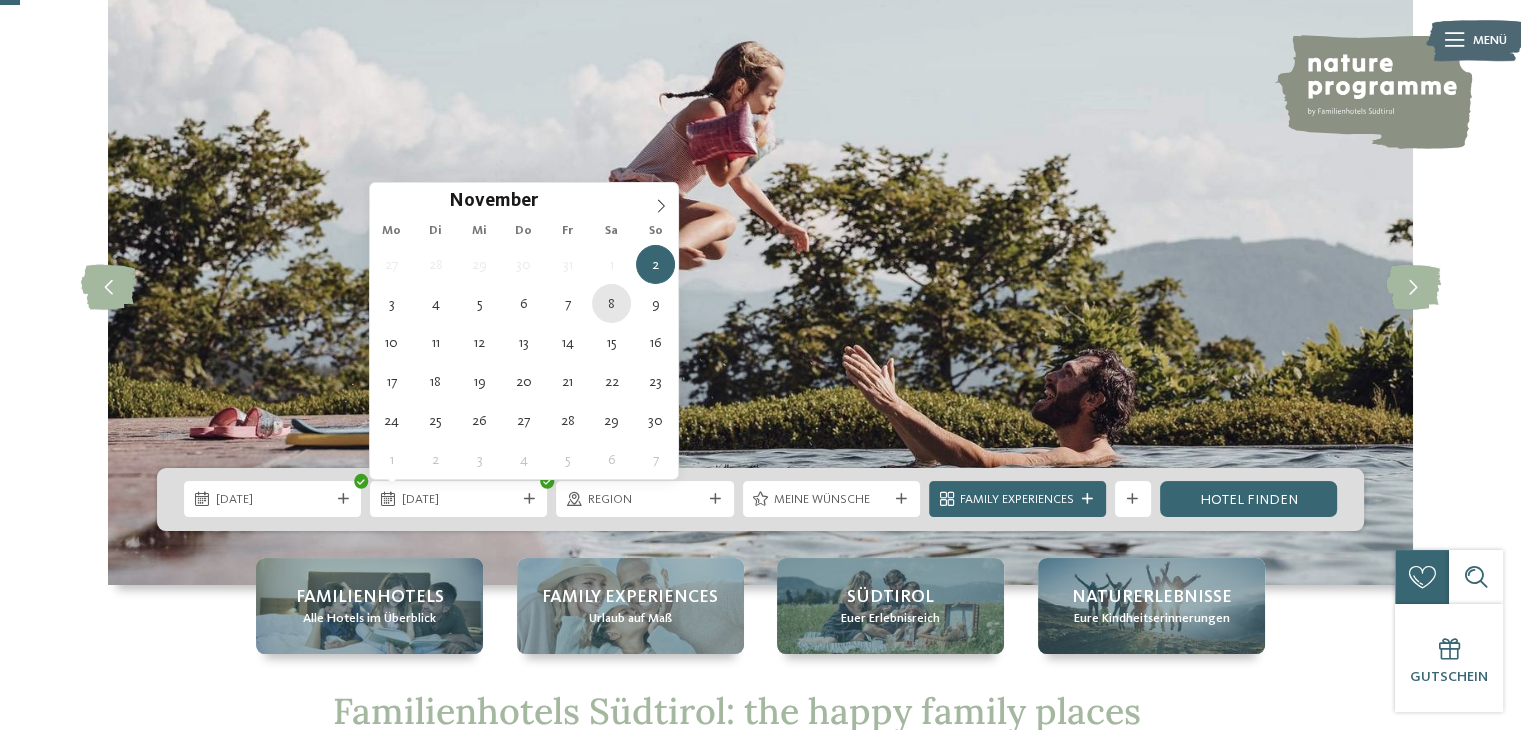 type on "08.11.2025" 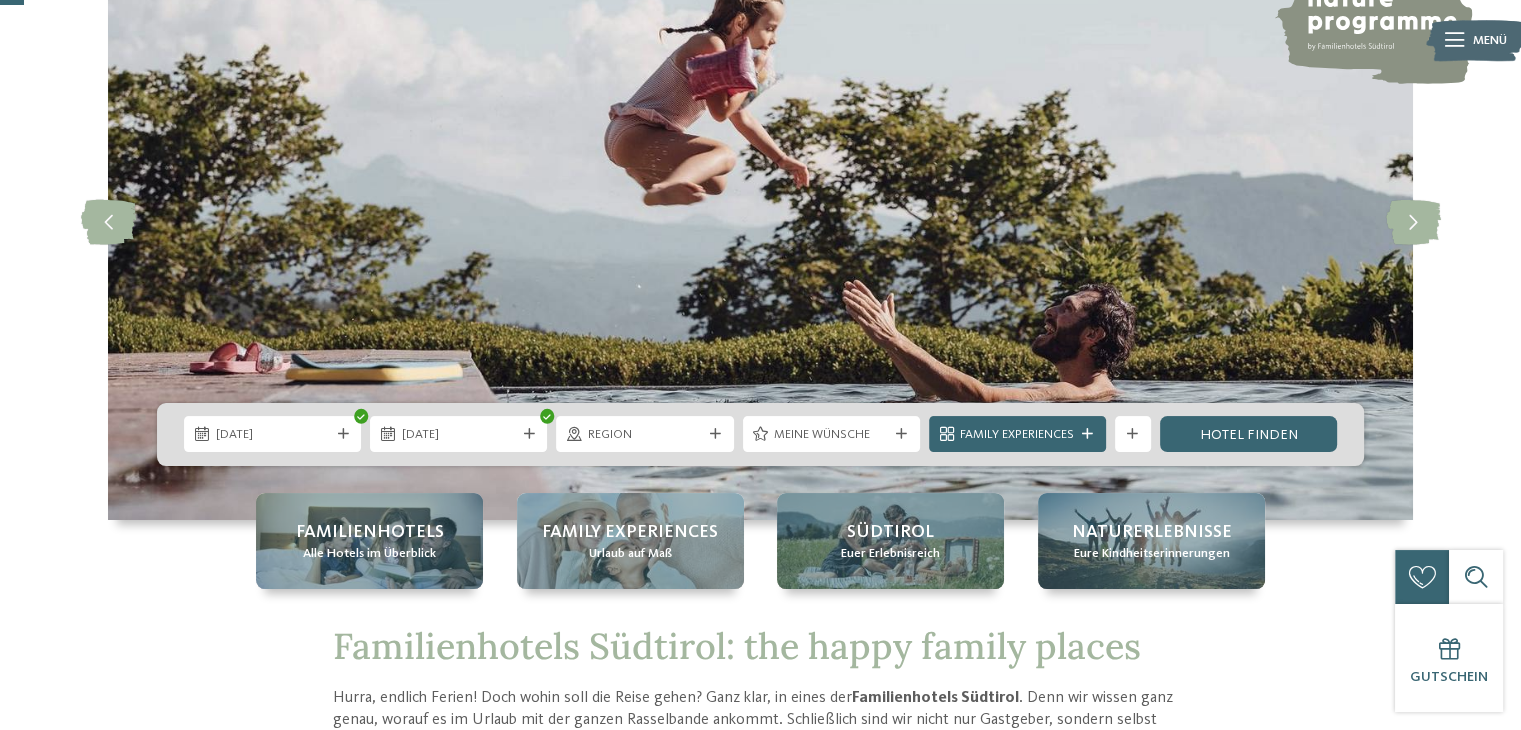 scroll, scrollTop: 200, scrollLeft: 0, axis: vertical 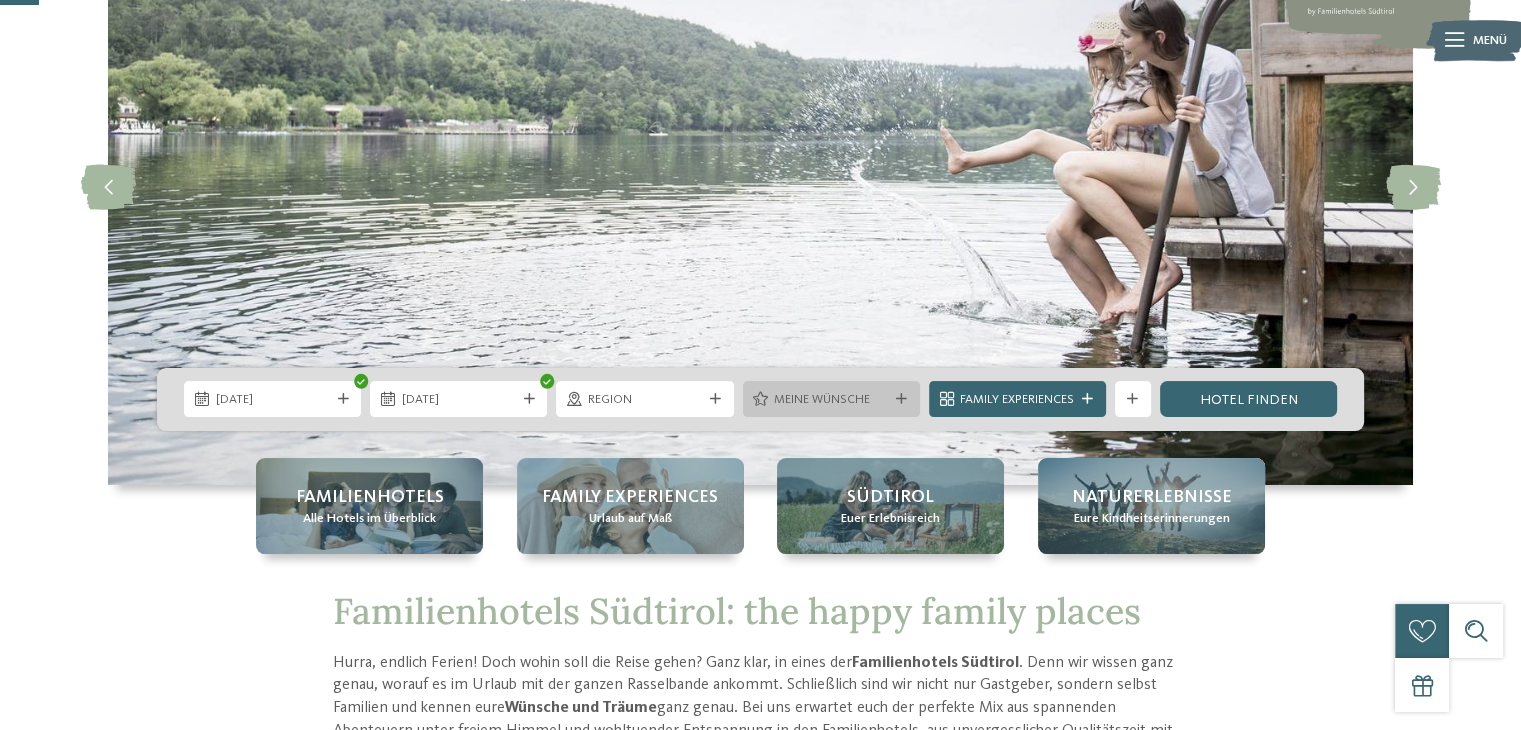 click on "Meine Wünsche" at bounding box center (831, 399) 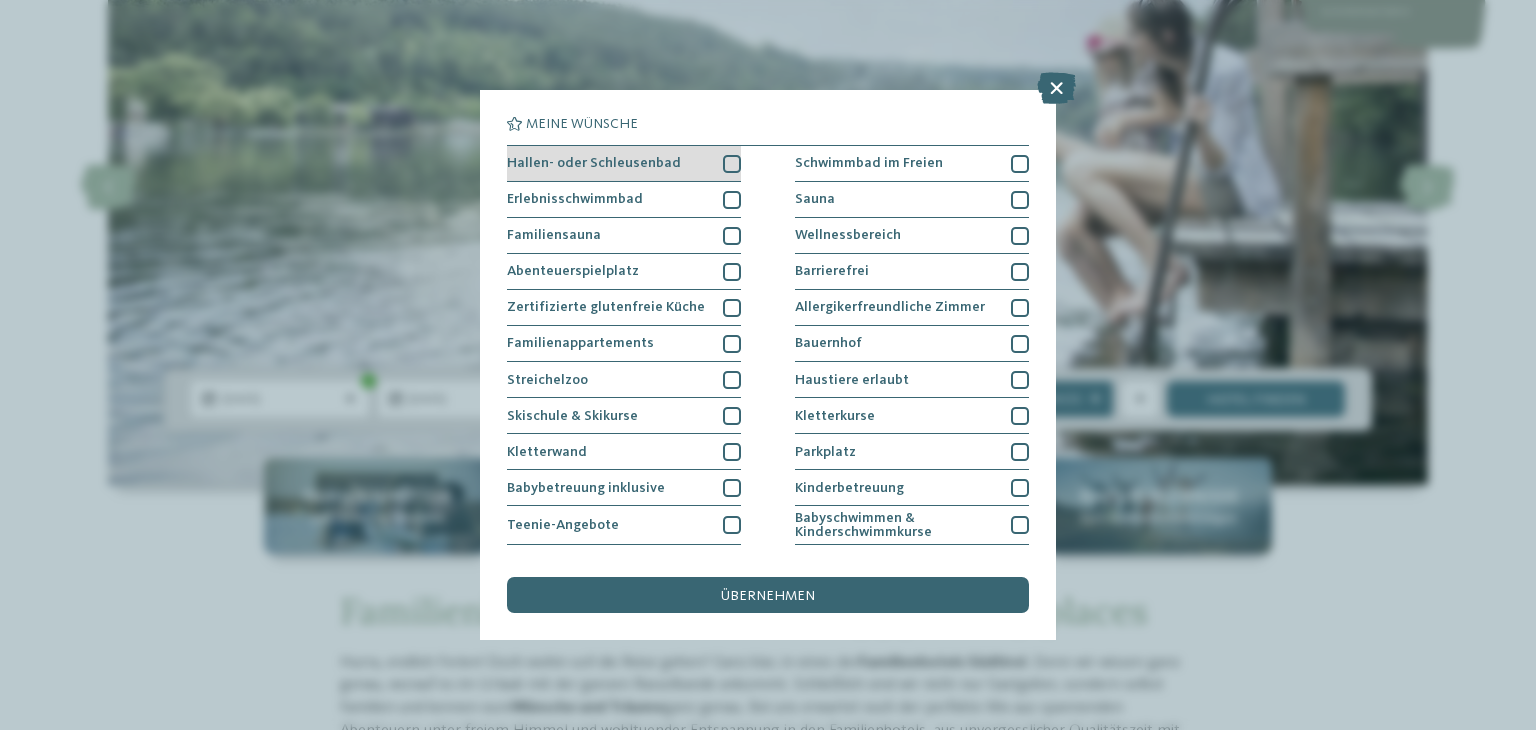 click at bounding box center (732, 164) 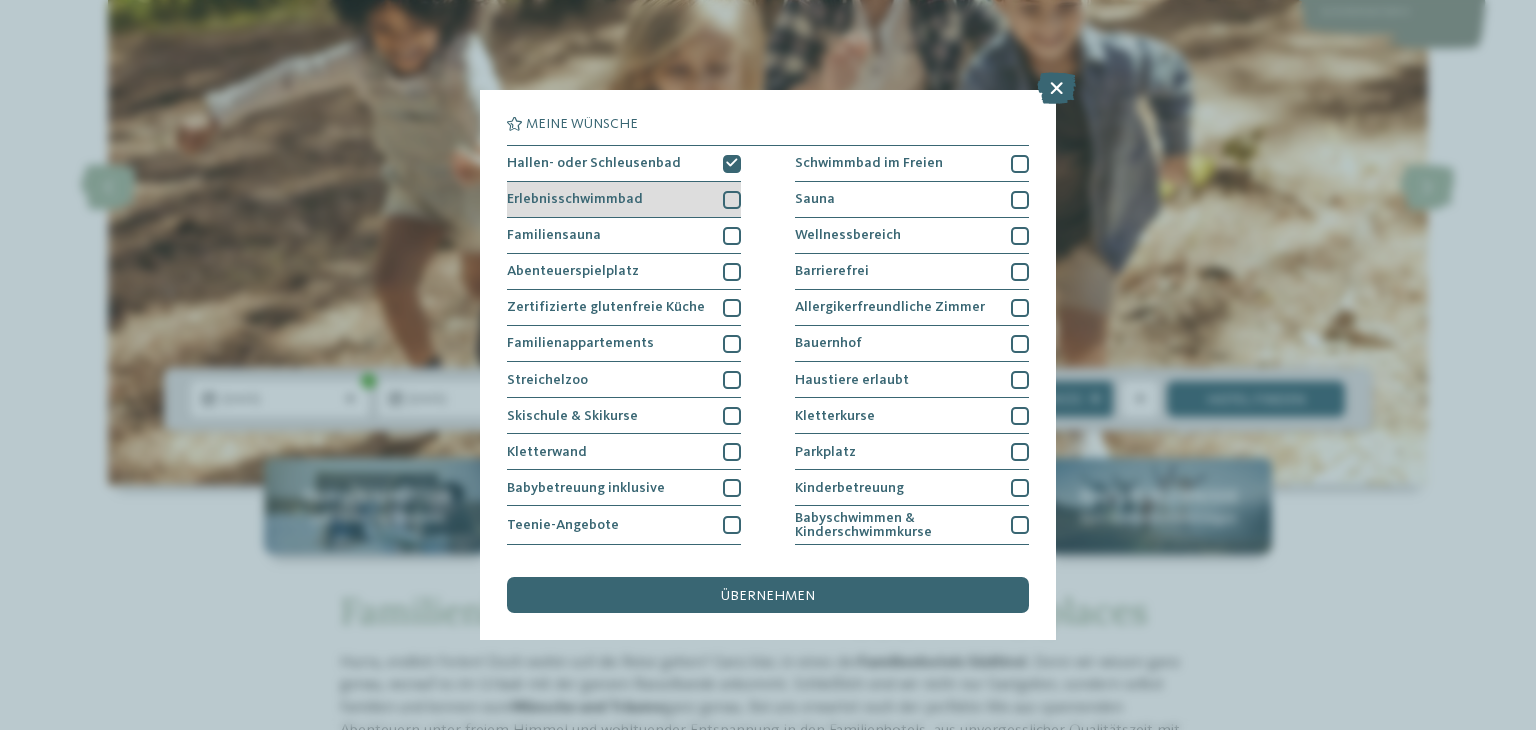 click at bounding box center (732, 200) 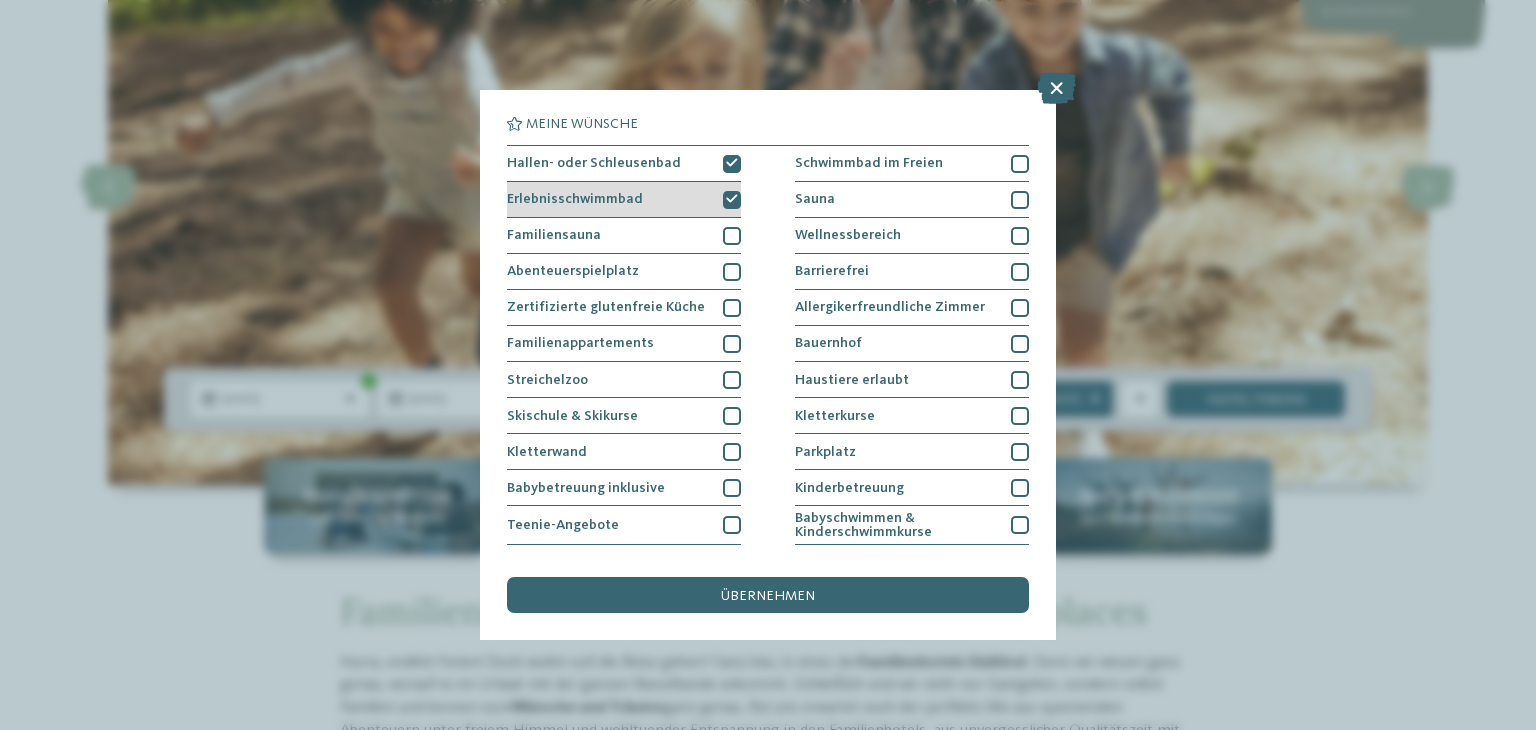 click at bounding box center [732, 200] 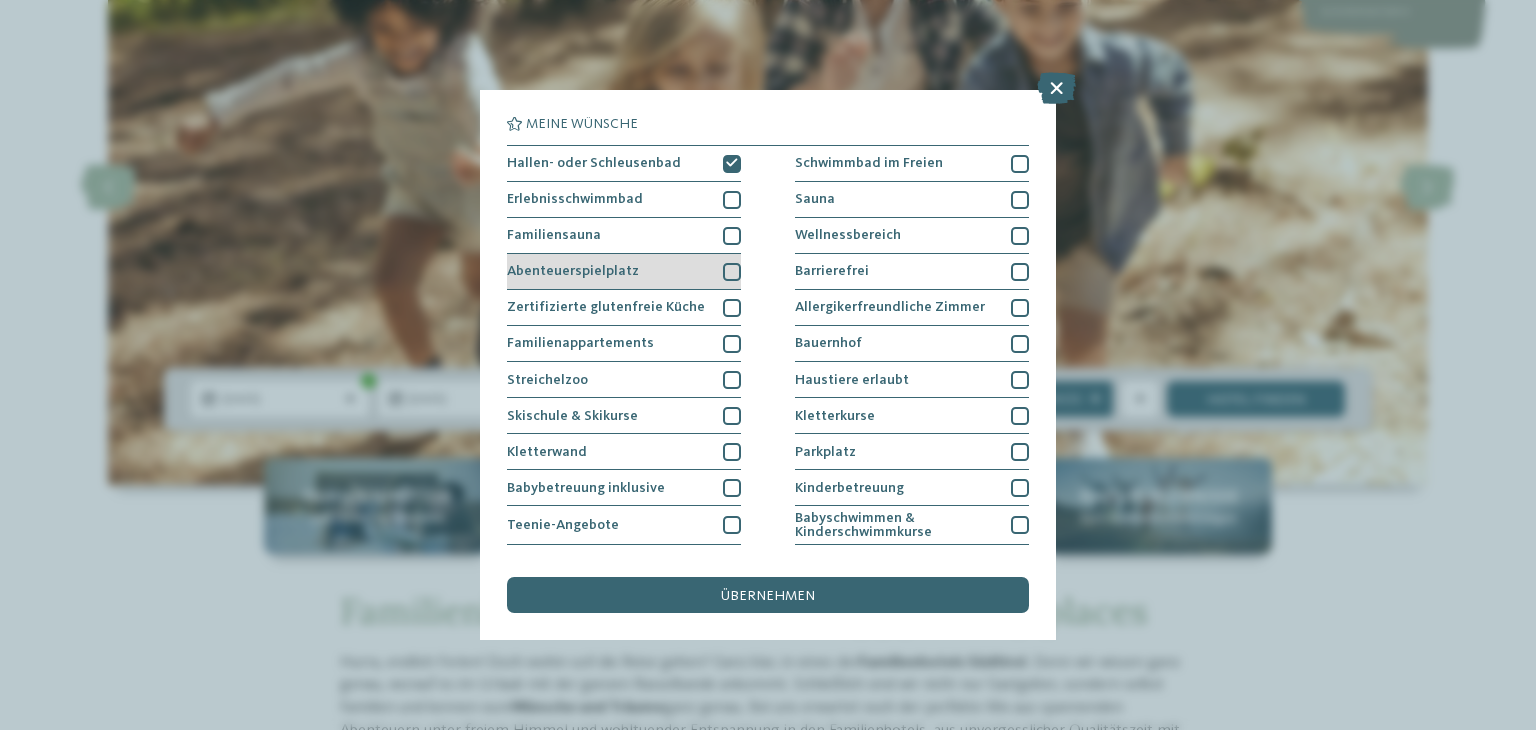 click at bounding box center [732, 272] 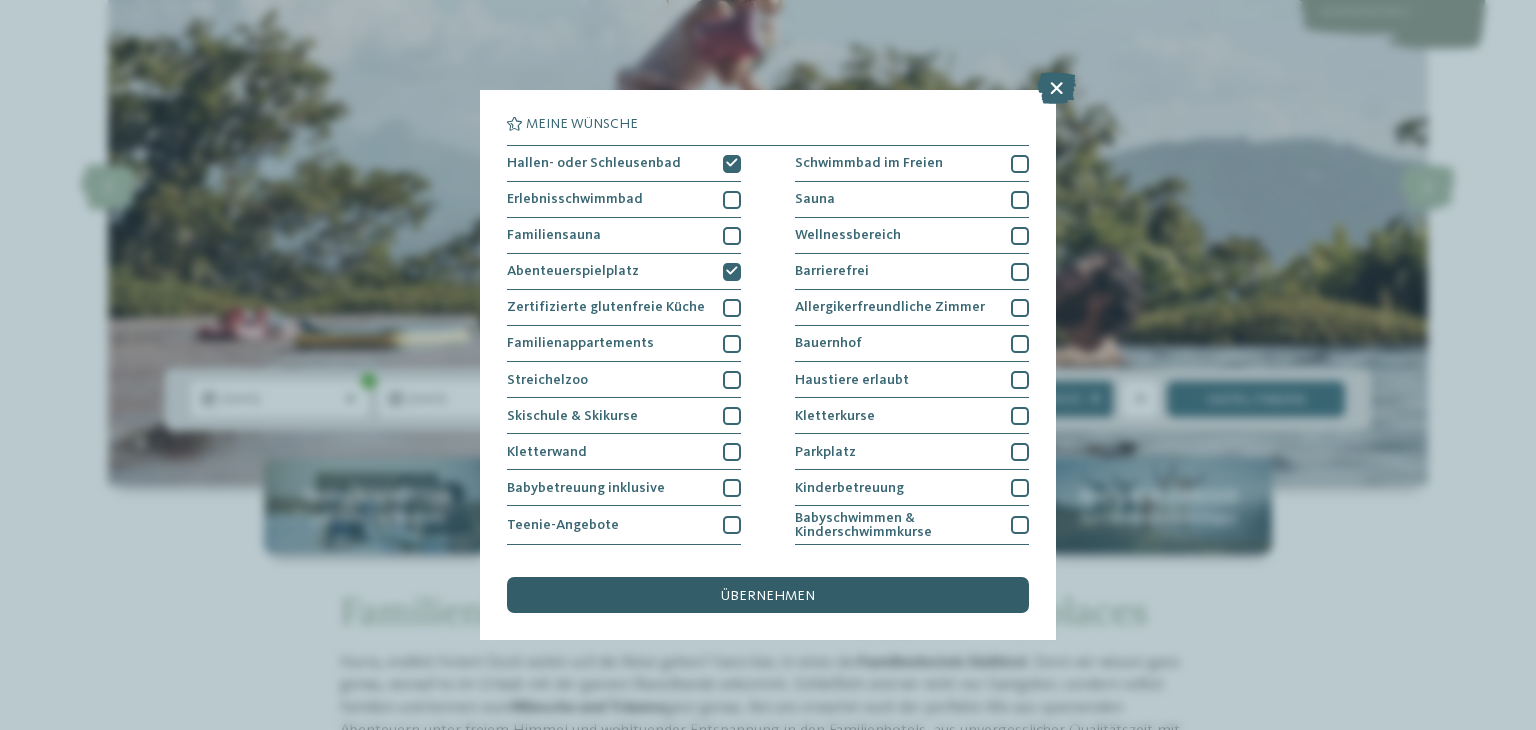 click on "übernehmen" at bounding box center (768, 595) 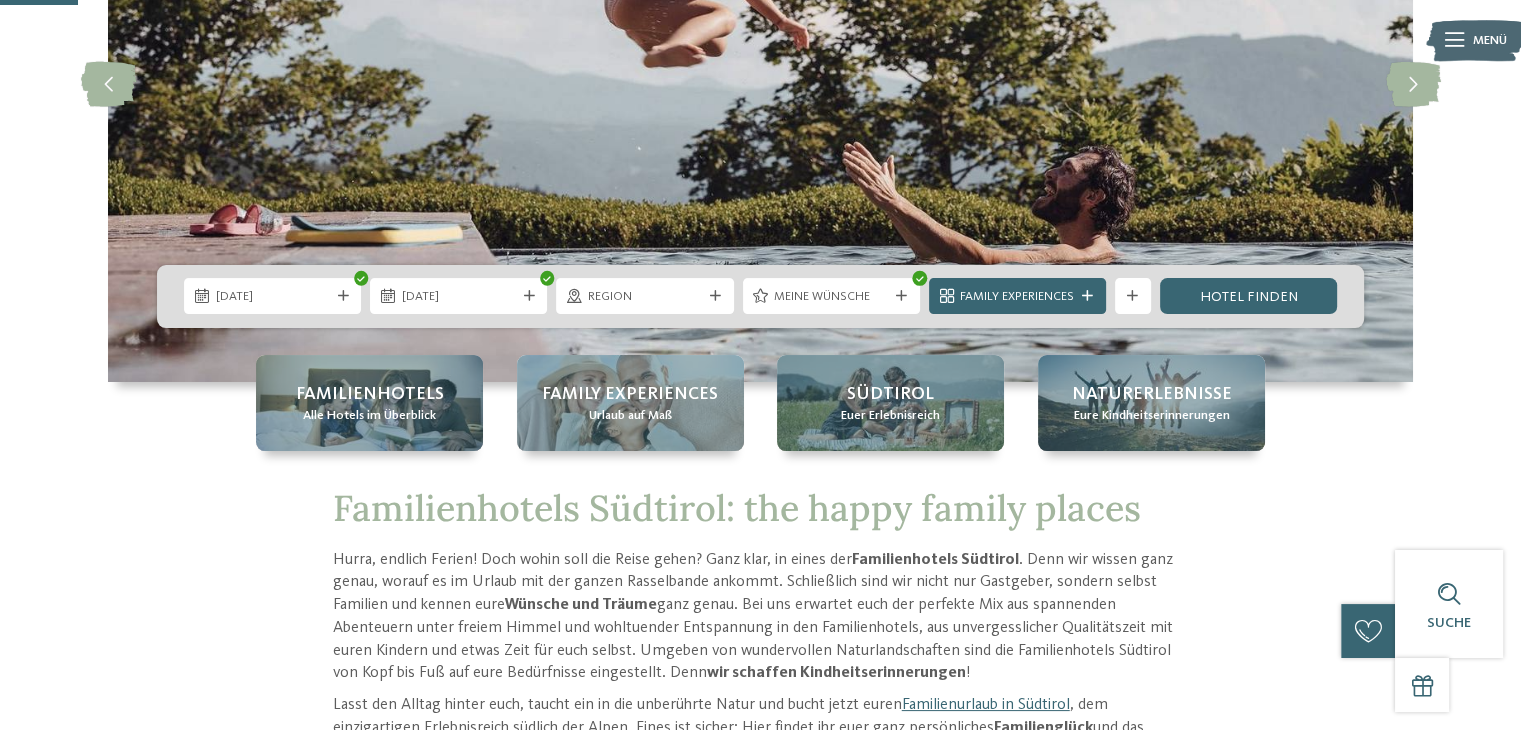 scroll, scrollTop: 400, scrollLeft: 0, axis: vertical 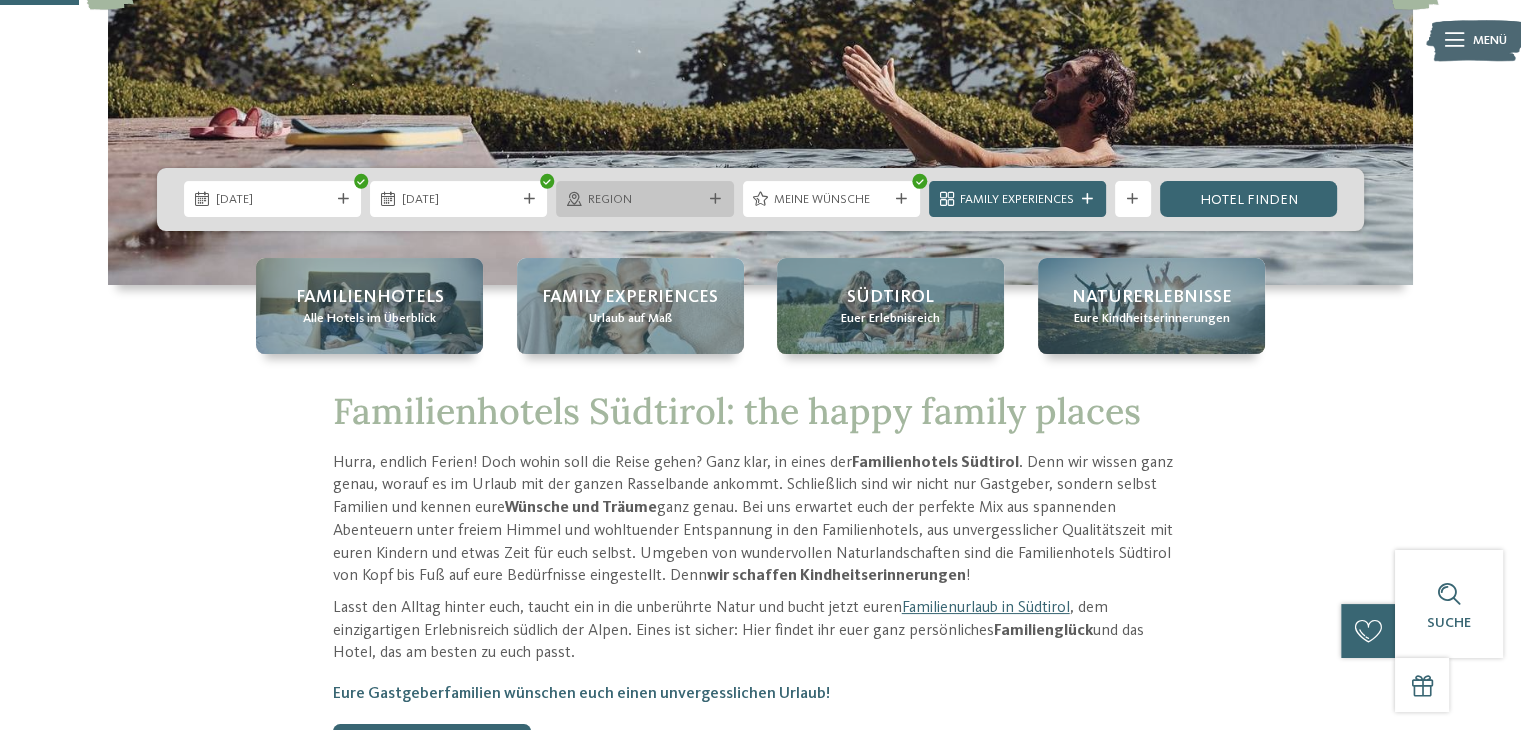 click on "Region" at bounding box center [645, 200] 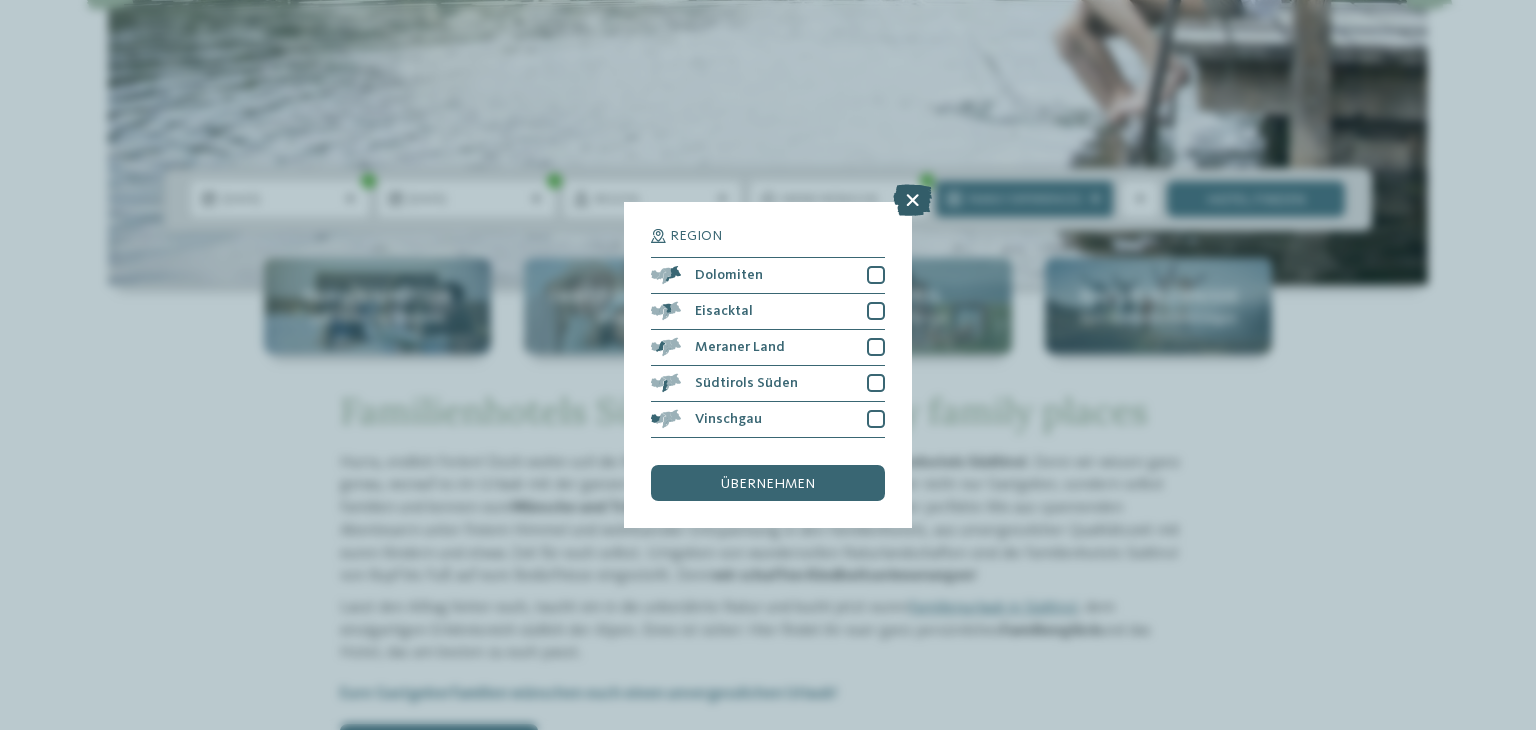 click at bounding box center [912, 200] 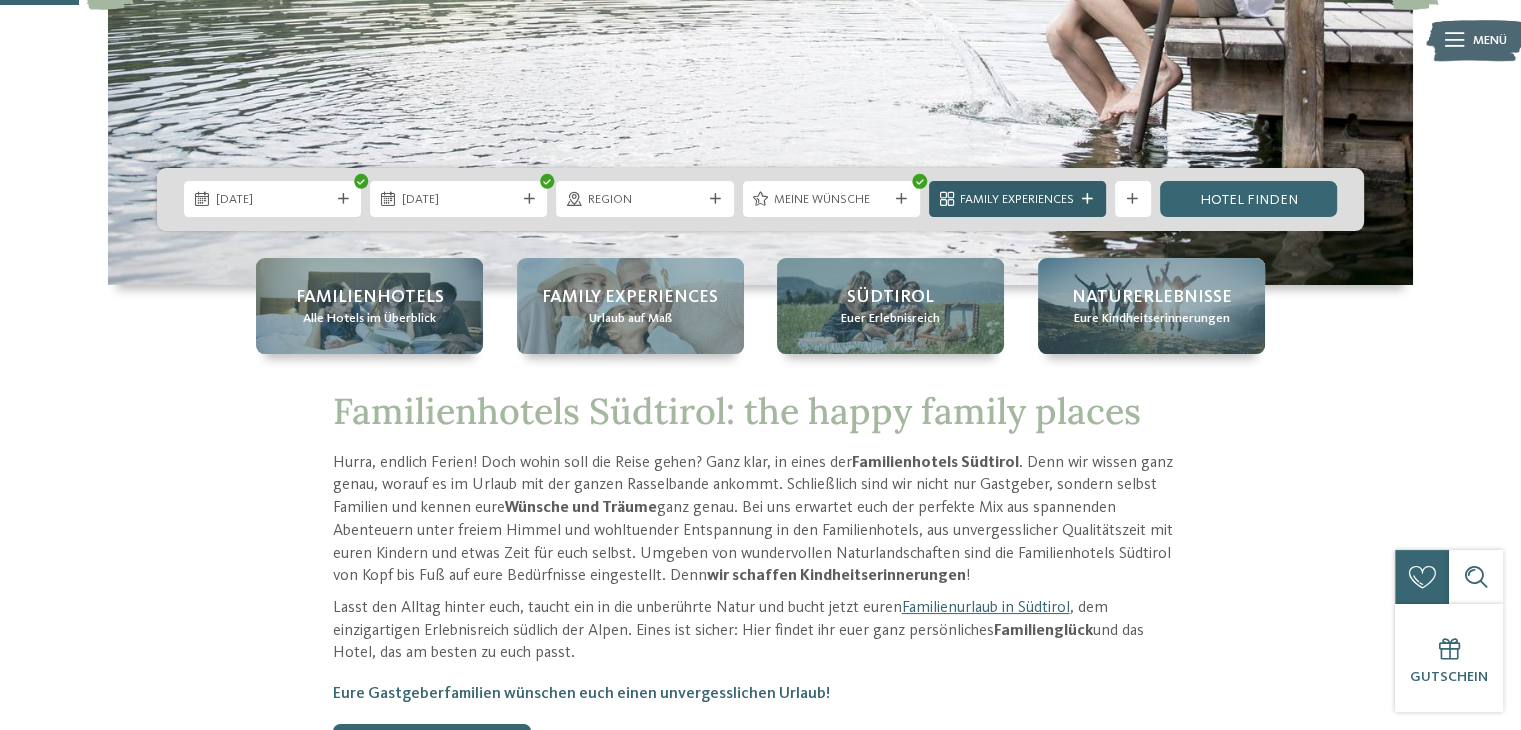 click at bounding box center [1087, 199] 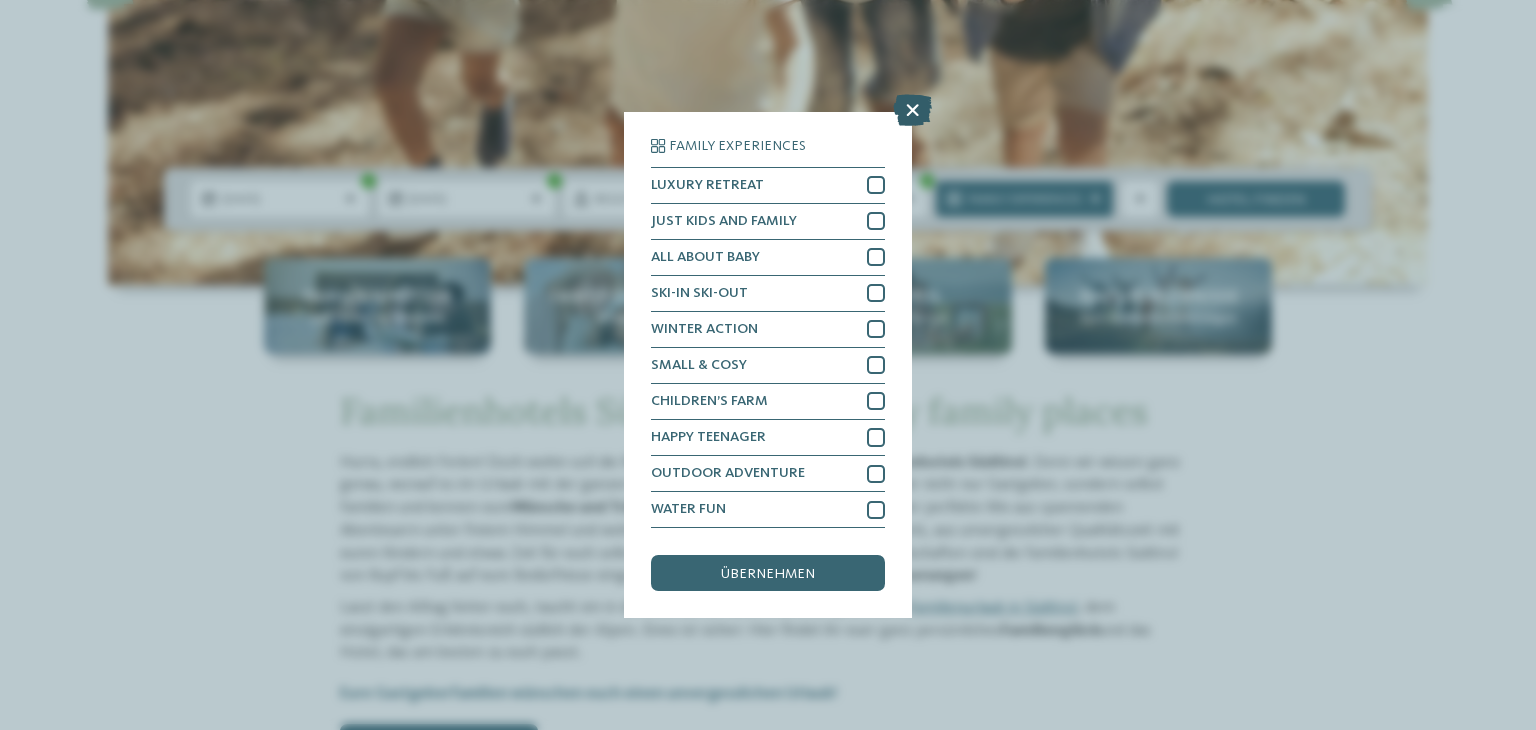 click at bounding box center (912, 110) 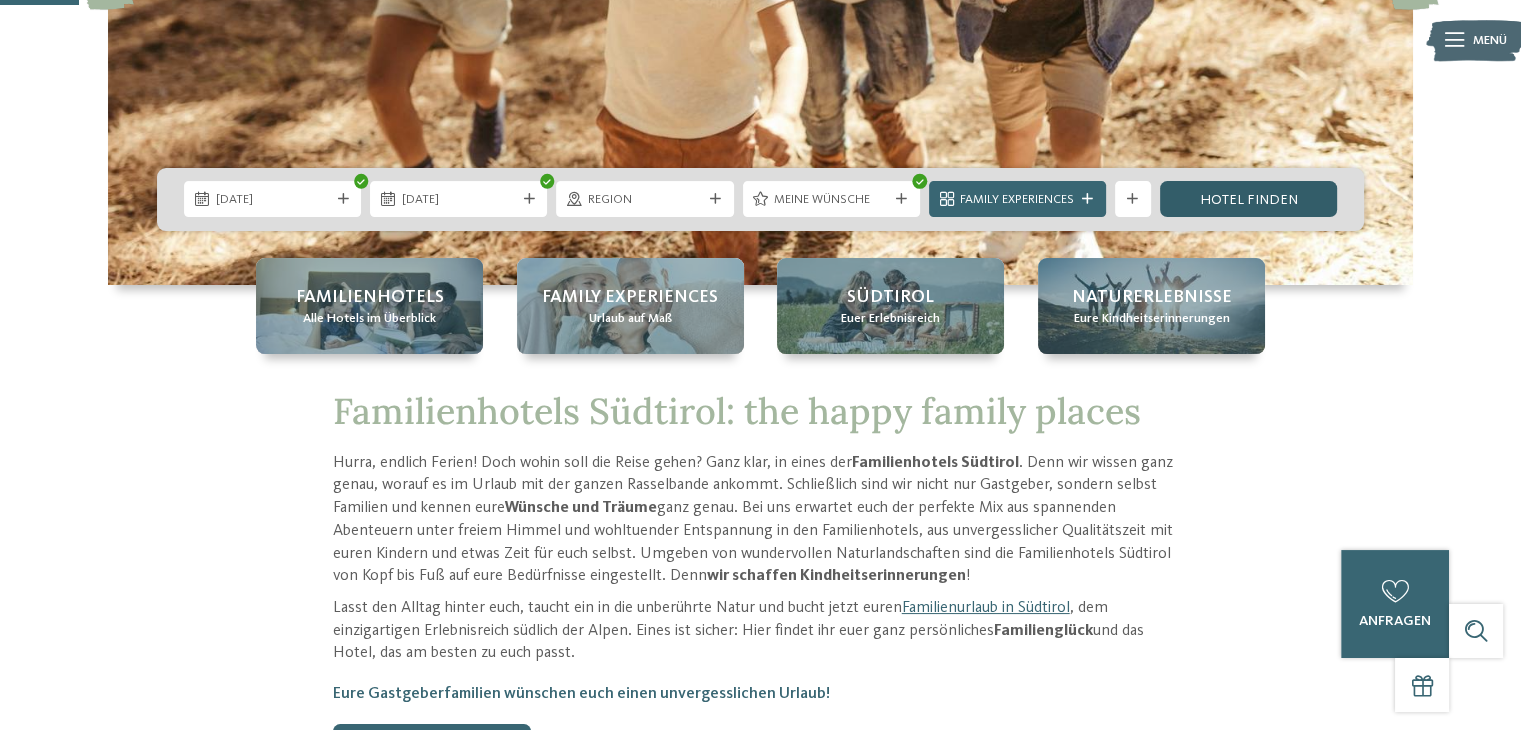 click on "Hotel finden" at bounding box center (1248, 199) 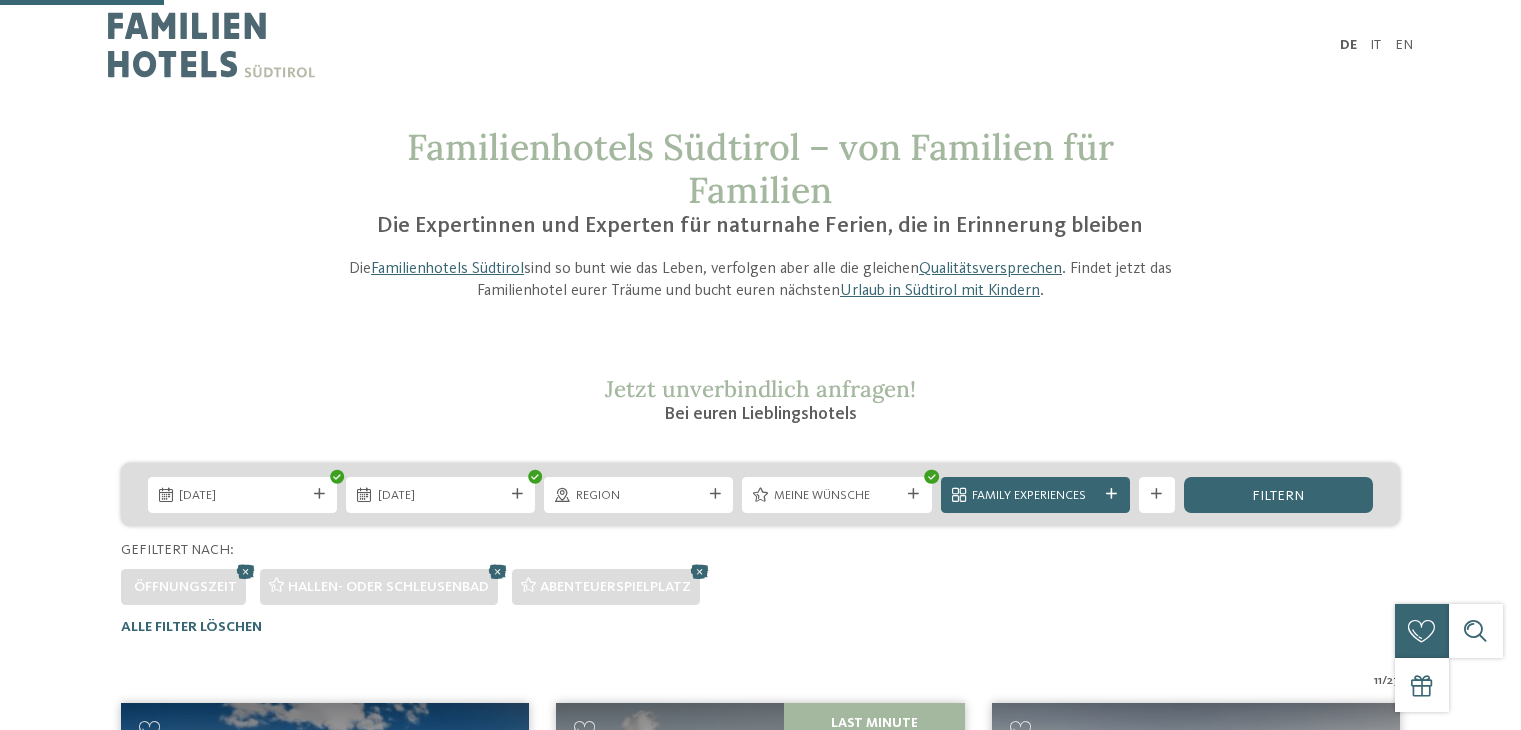 scroll, scrollTop: 579, scrollLeft: 0, axis: vertical 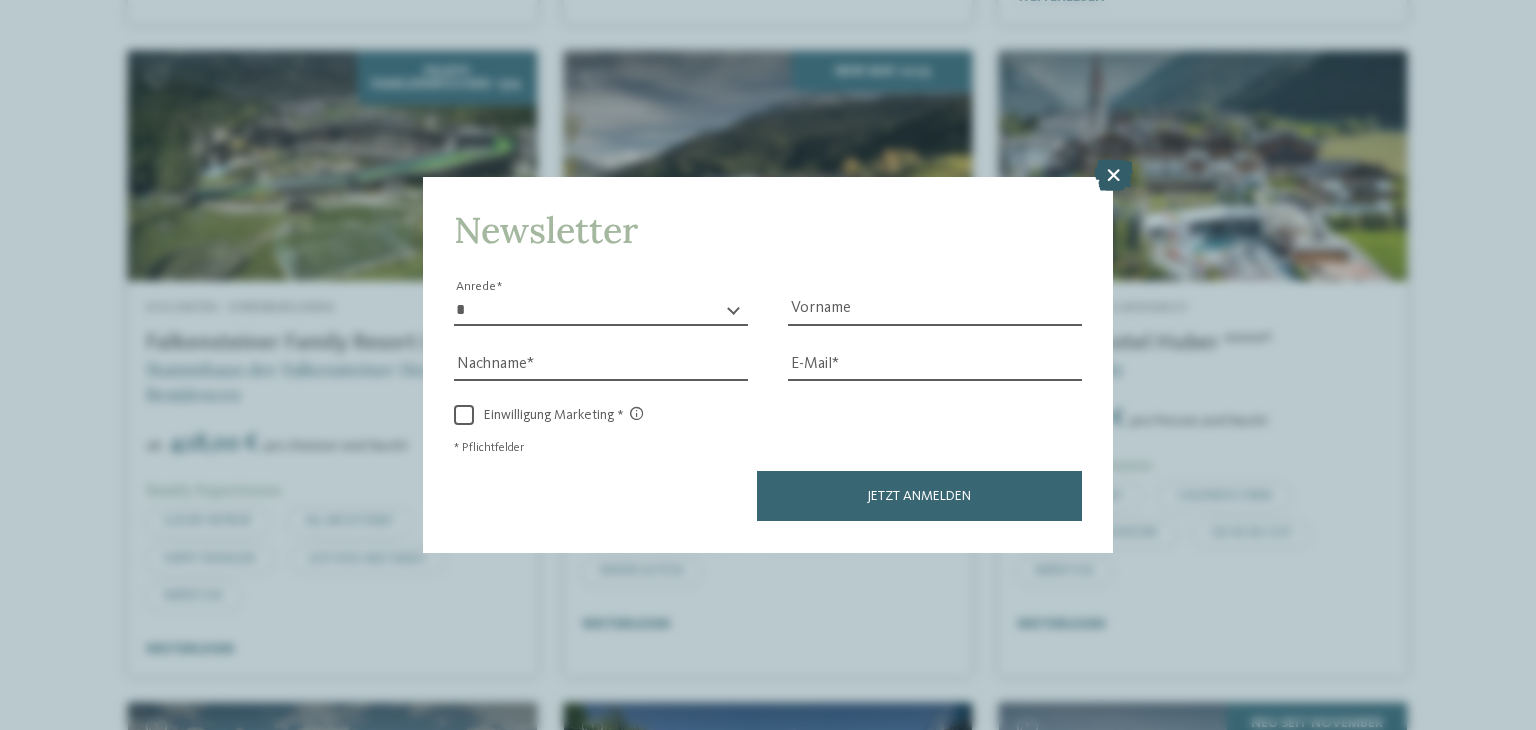 click at bounding box center [1113, 176] 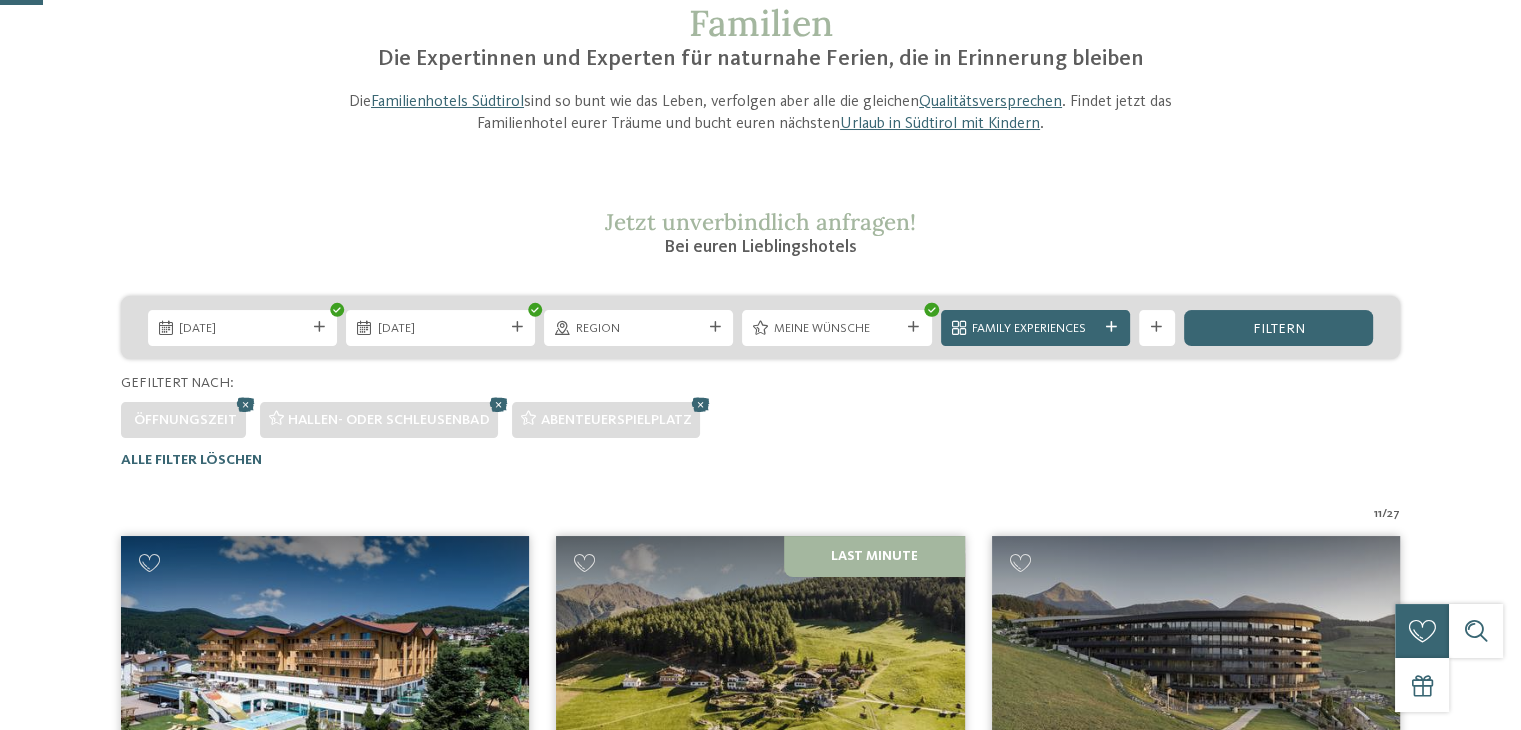 scroll, scrollTop: 200, scrollLeft: 0, axis: vertical 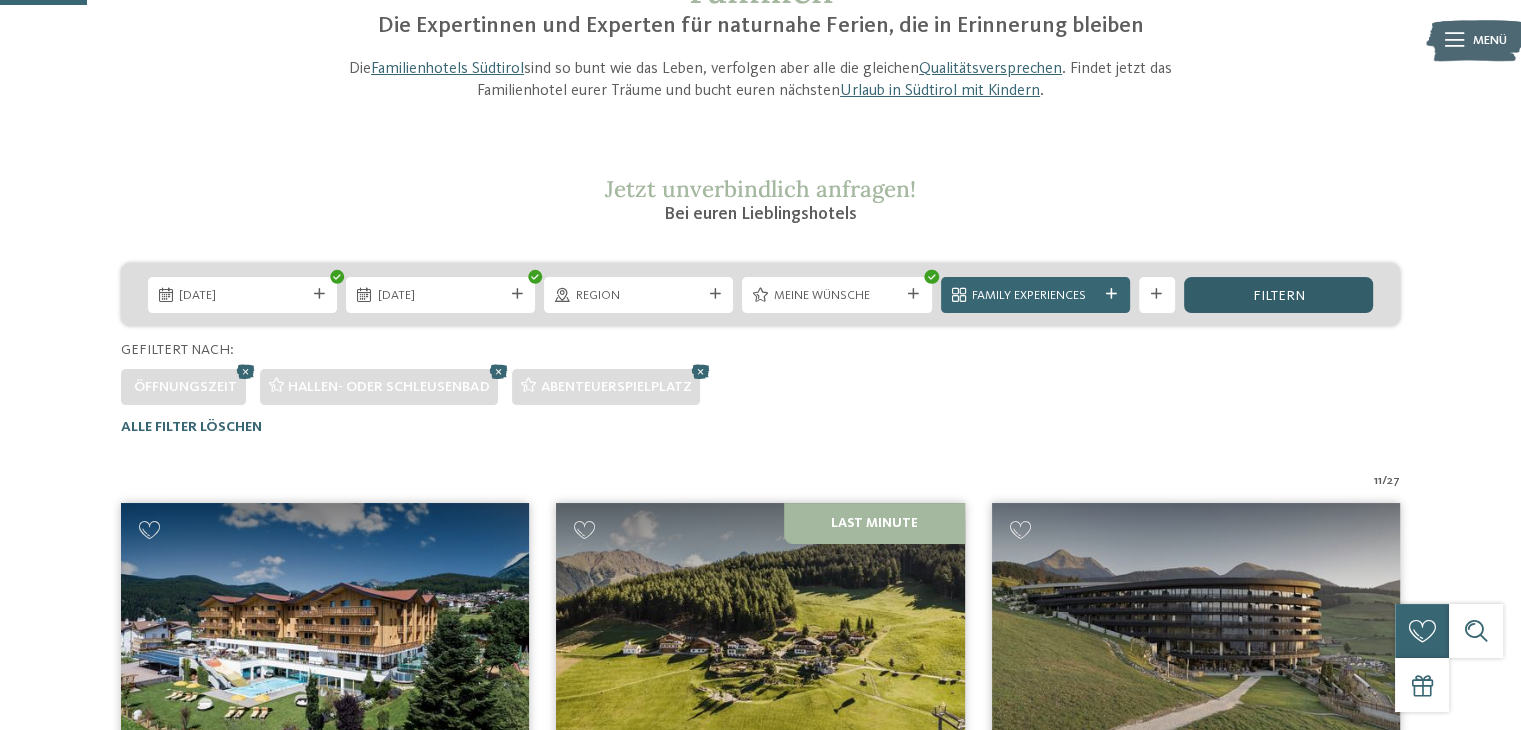 click on "filtern" at bounding box center [1278, 296] 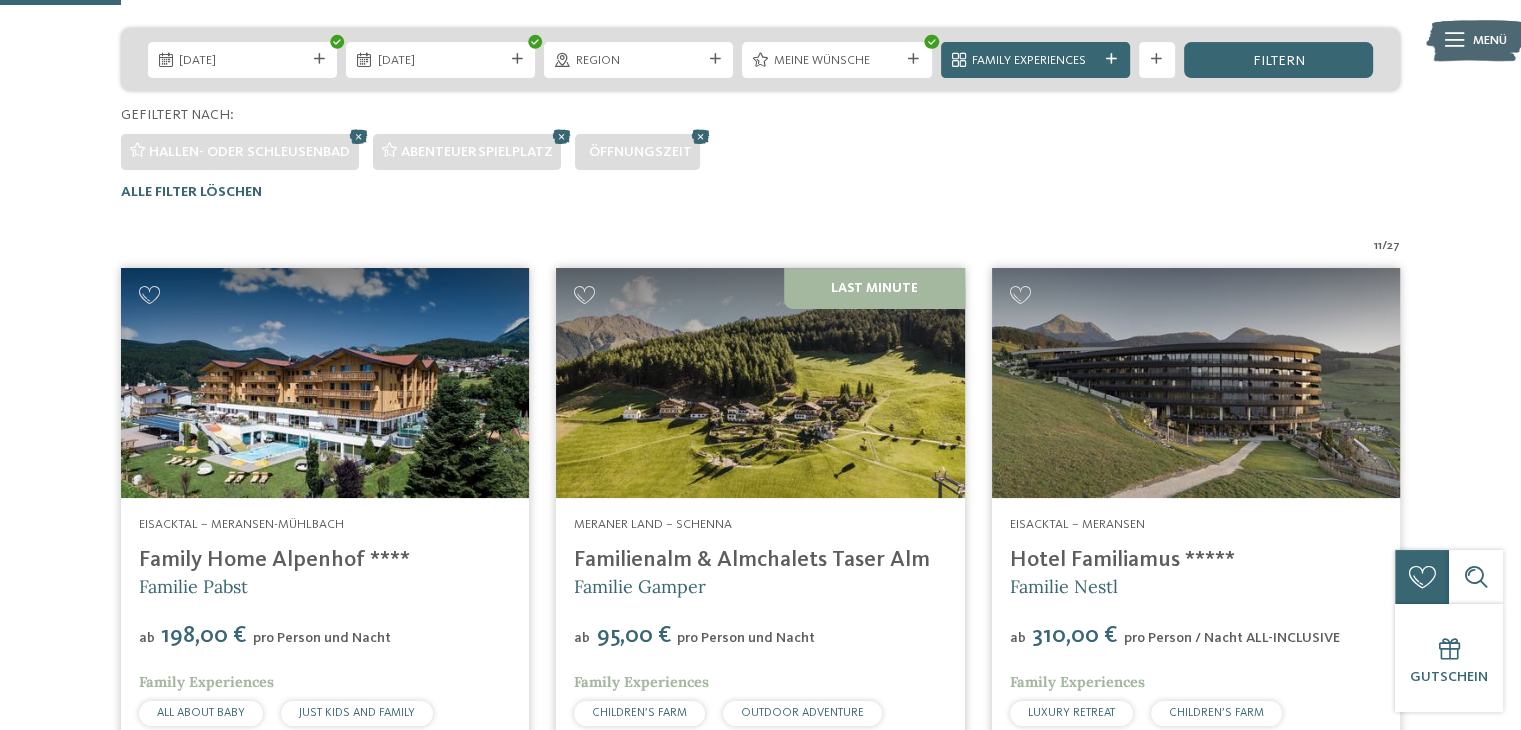scroll, scrollTop: 279, scrollLeft: 0, axis: vertical 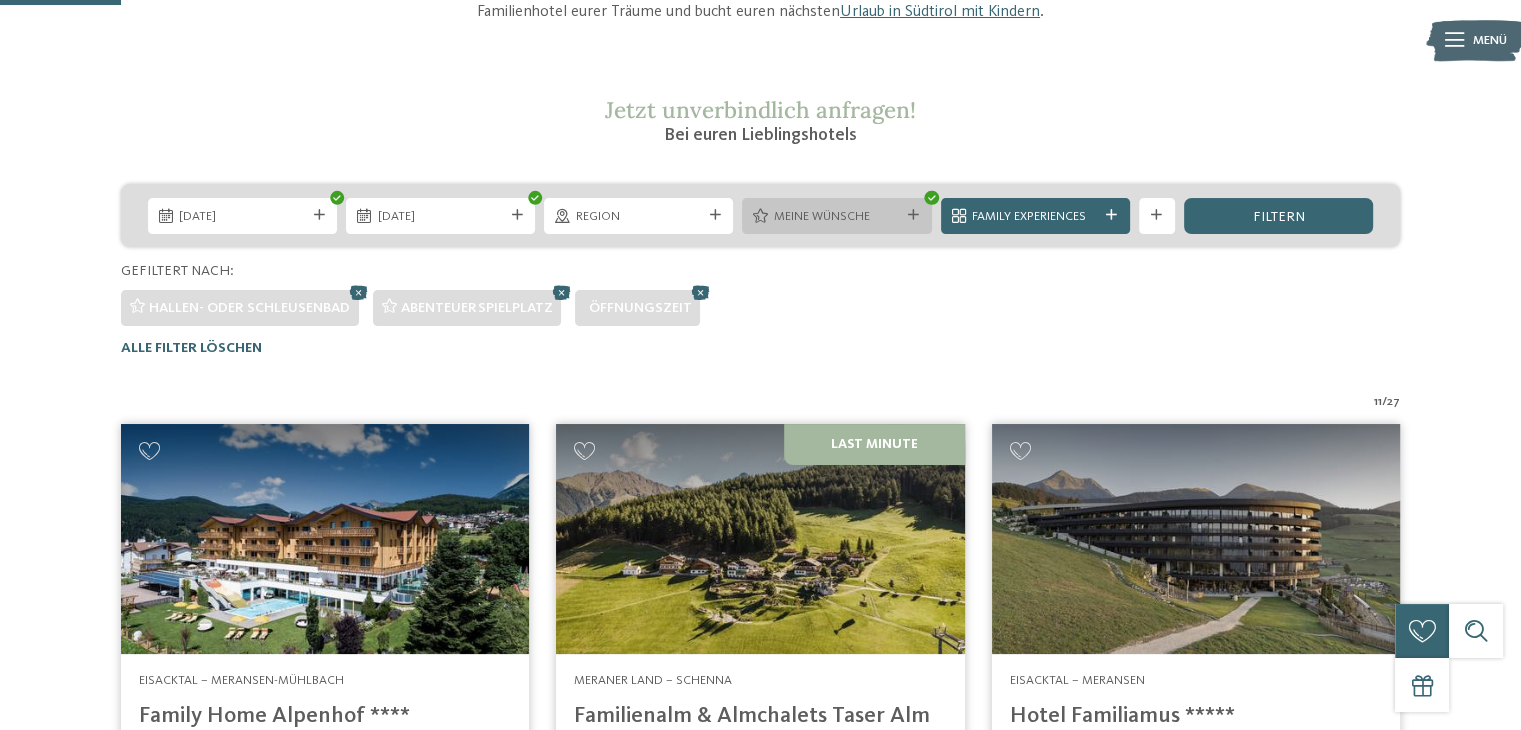 click on "Meine Wünsche" at bounding box center [837, 217] 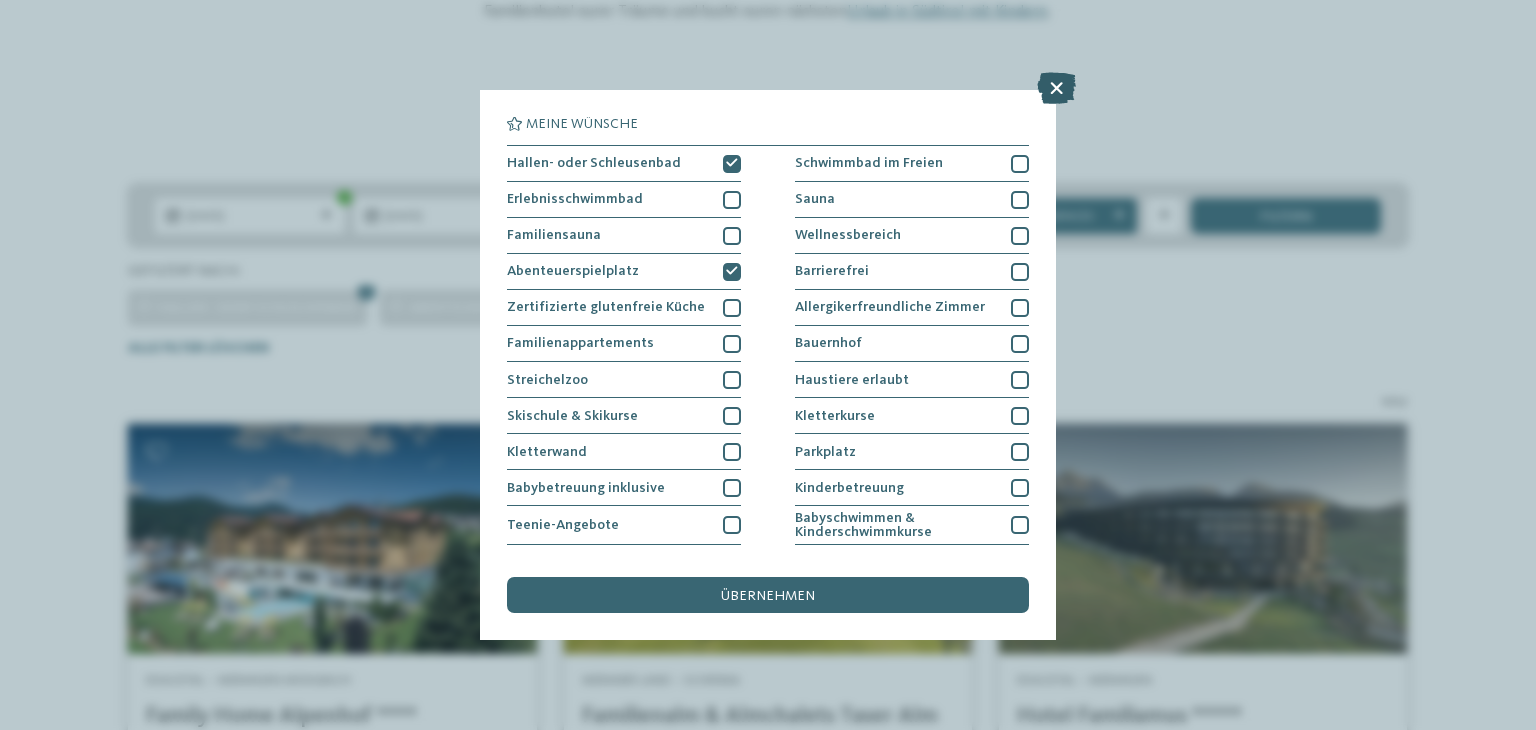 click at bounding box center (1056, 88) 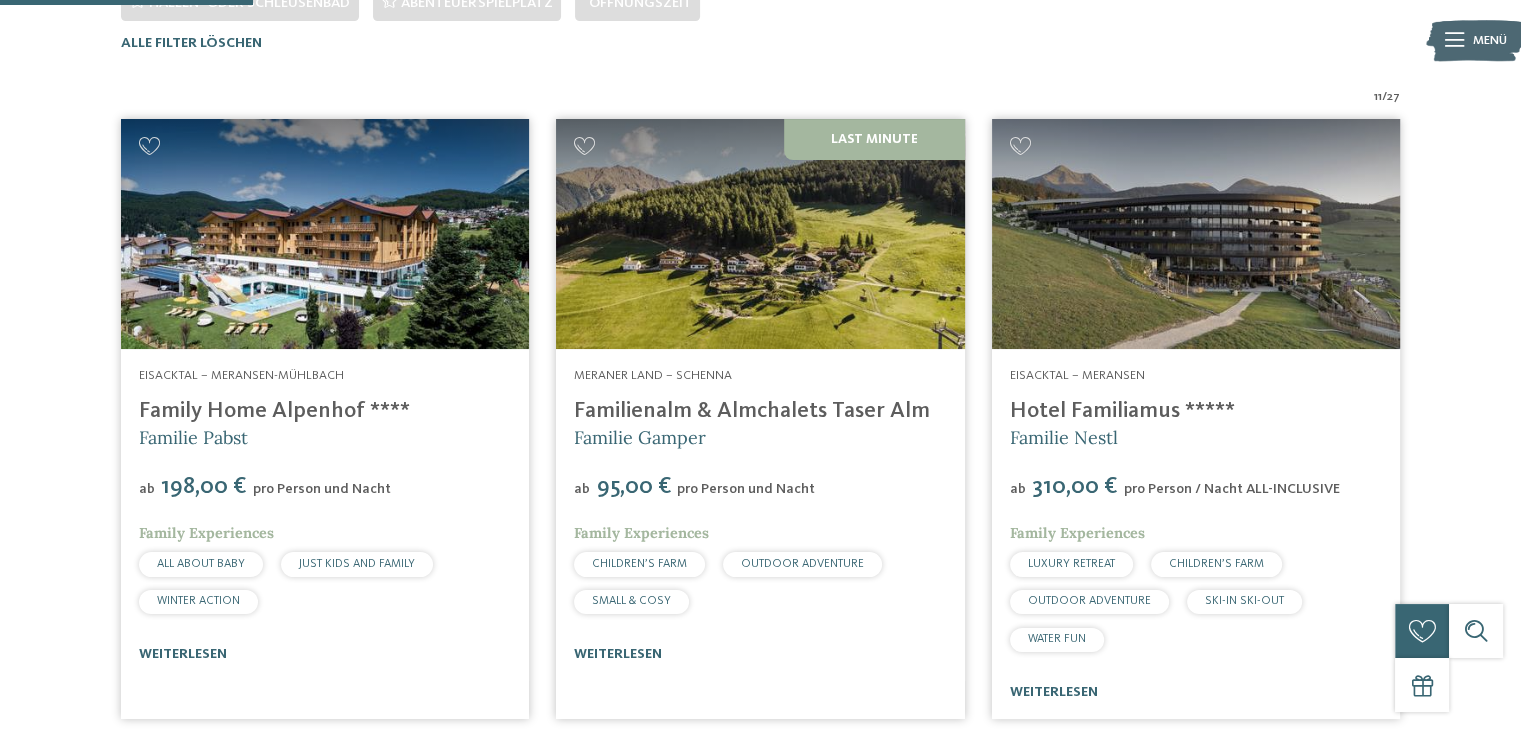 scroll, scrollTop: 679, scrollLeft: 0, axis: vertical 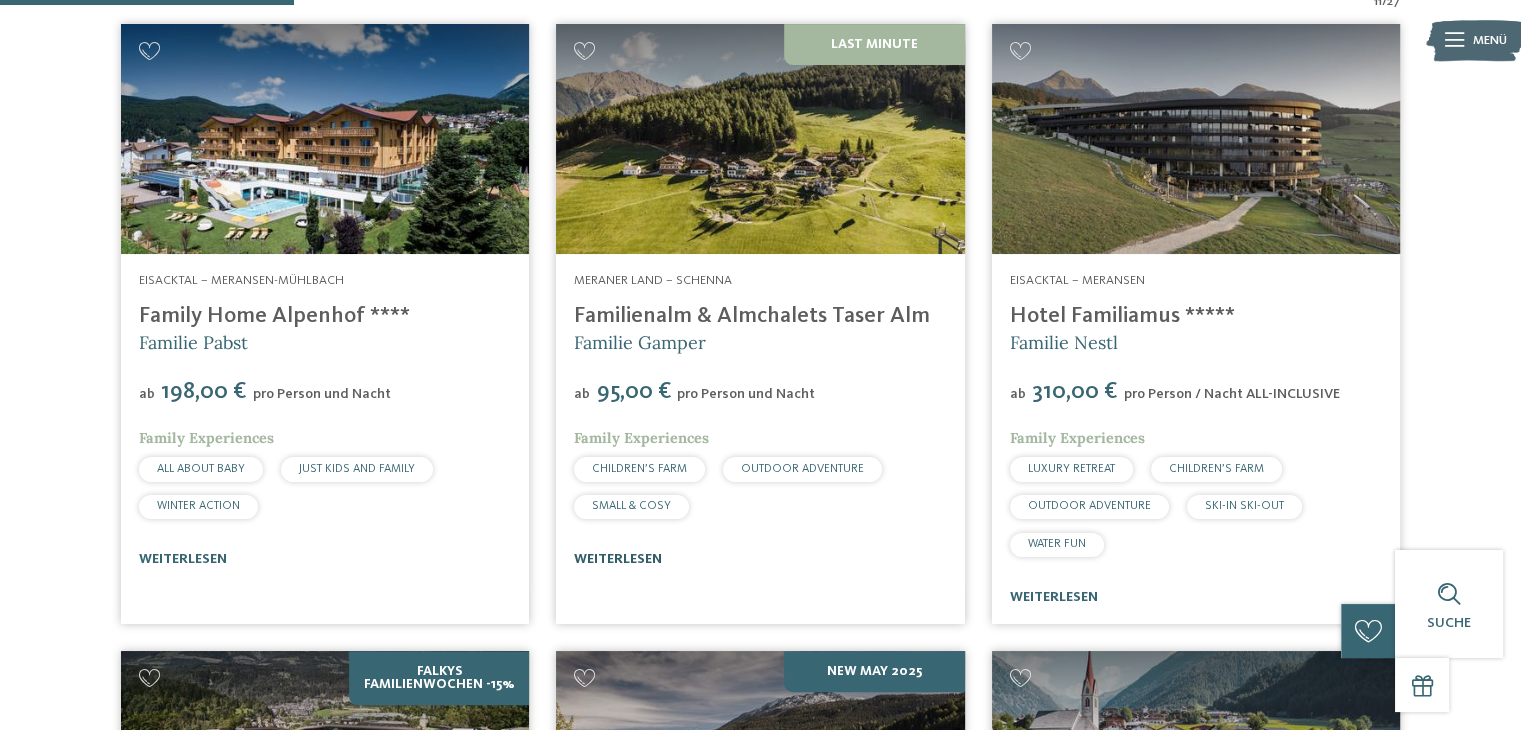 click on "weiterlesen" at bounding box center (618, 559) 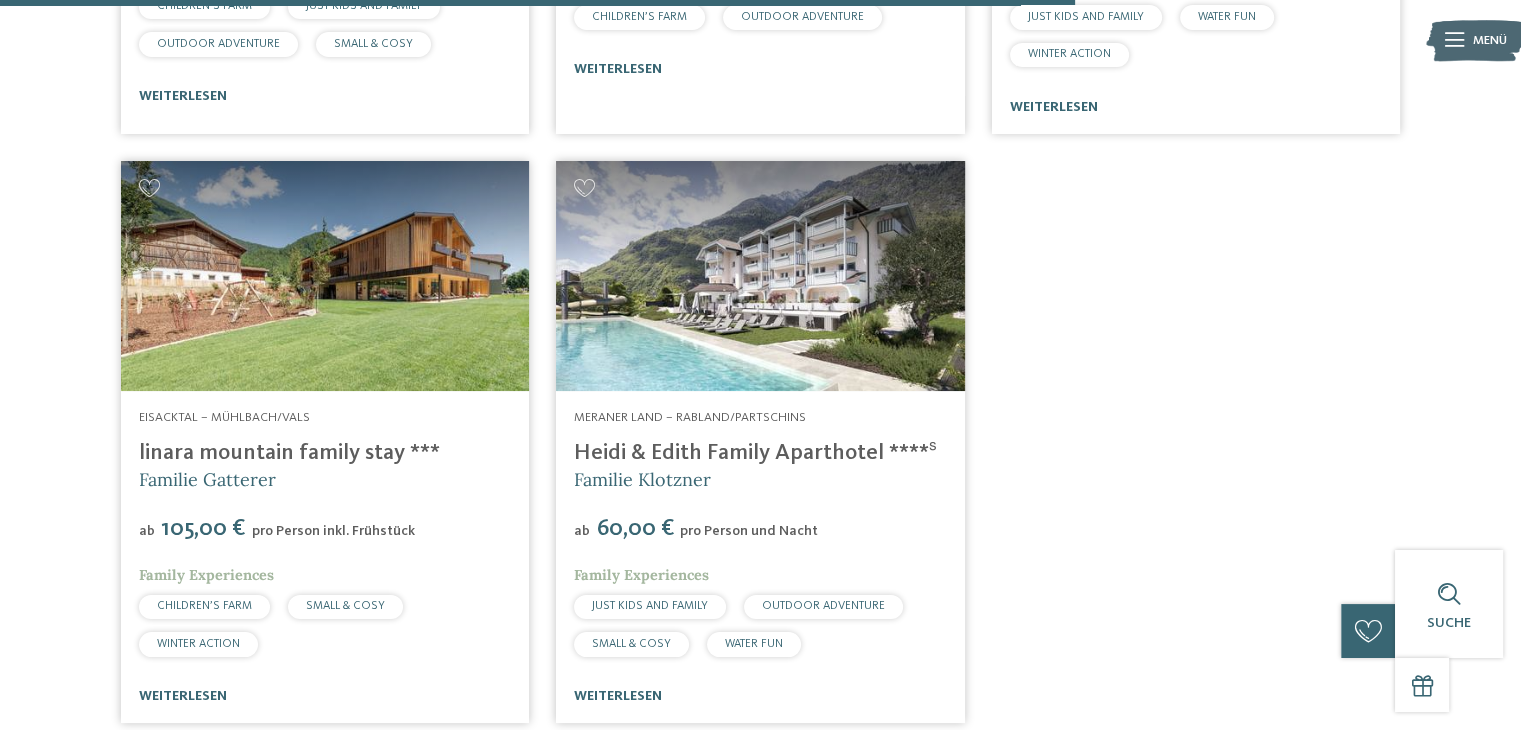 scroll, scrollTop: 2479, scrollLeft: 0, axis: vertical 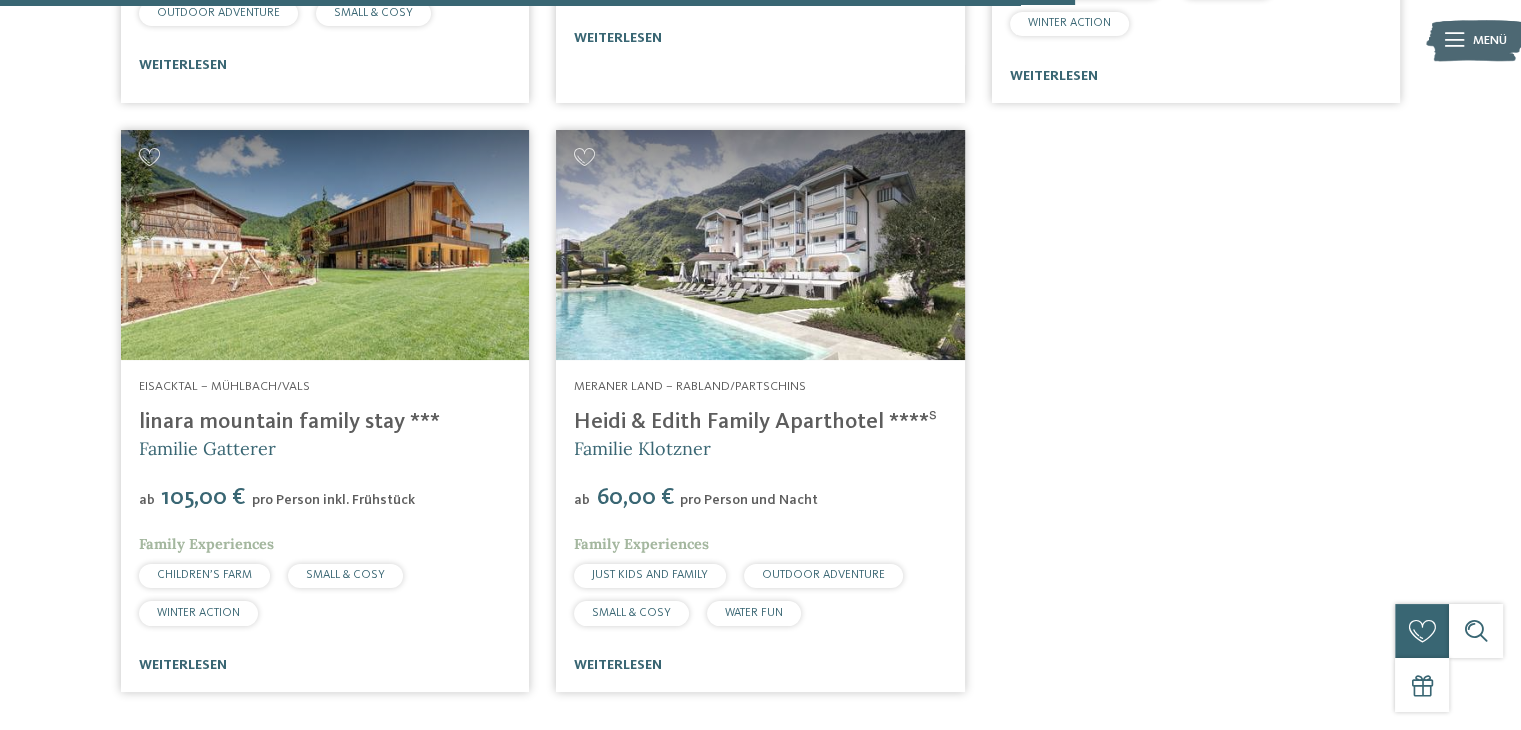 click at bounding box center [325, 245] 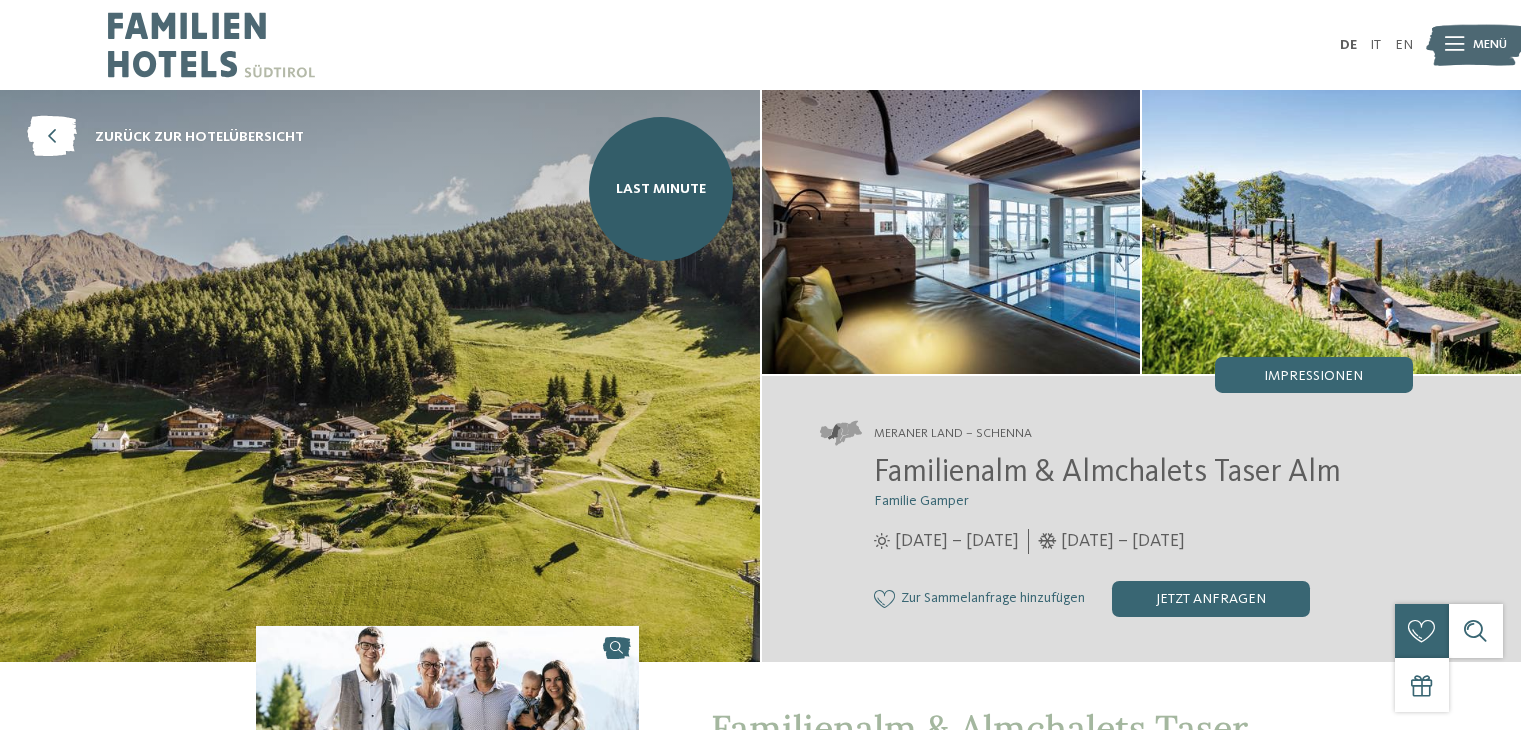 scroll, scrollTop: 0, scrollLeft: 0, axis: both 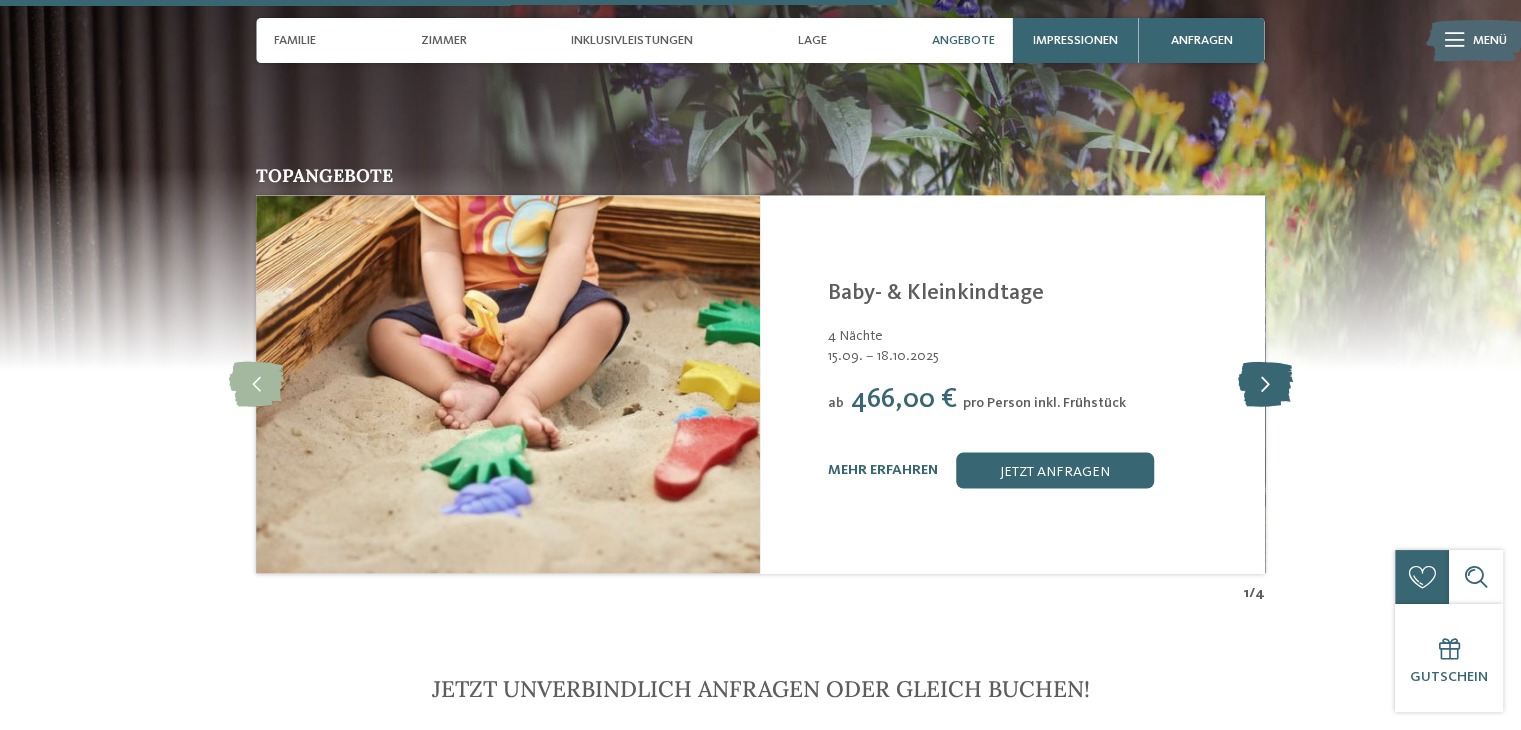 click at bounding box center (1264, 383) 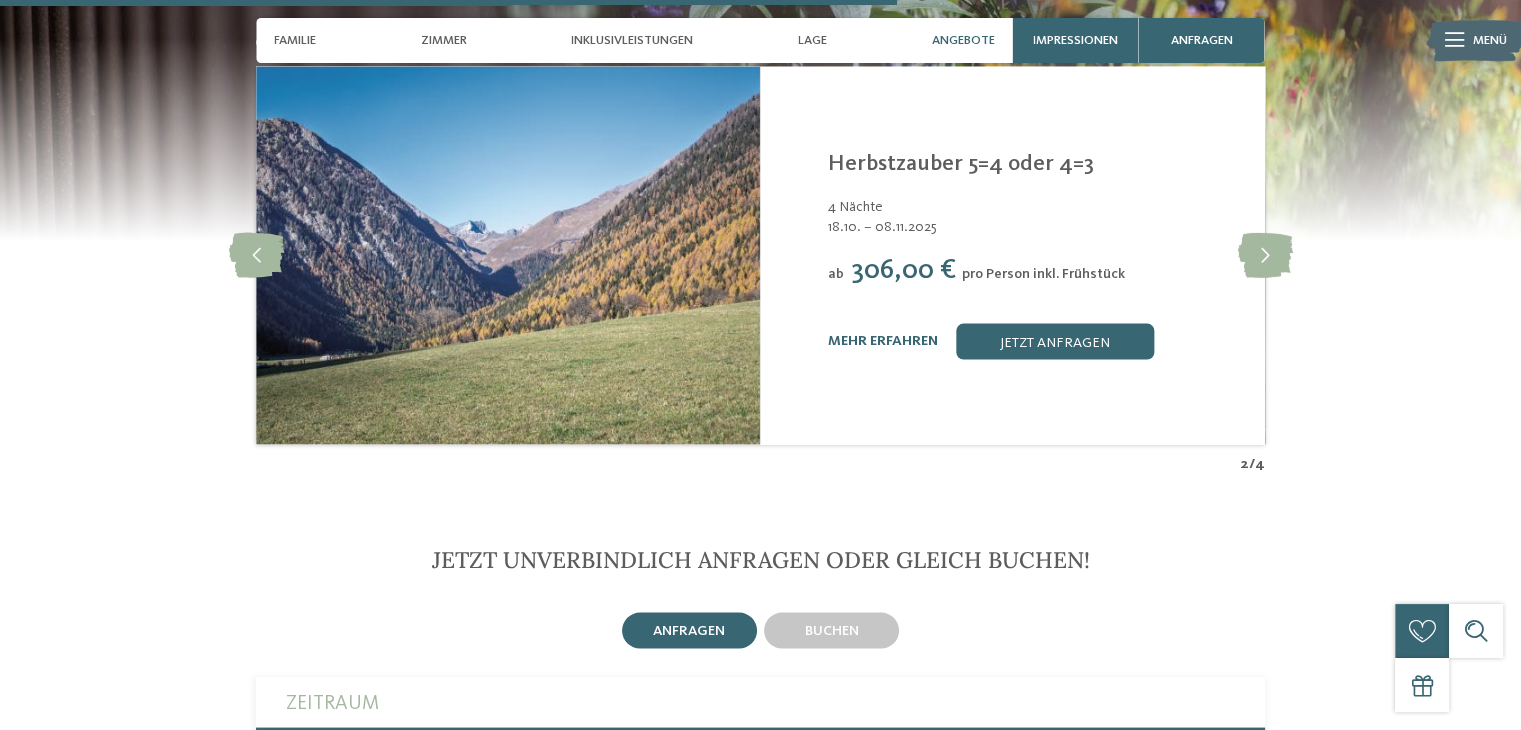 scroll, scrollTop: 3700, scrollLeft: 0, axis: vertical 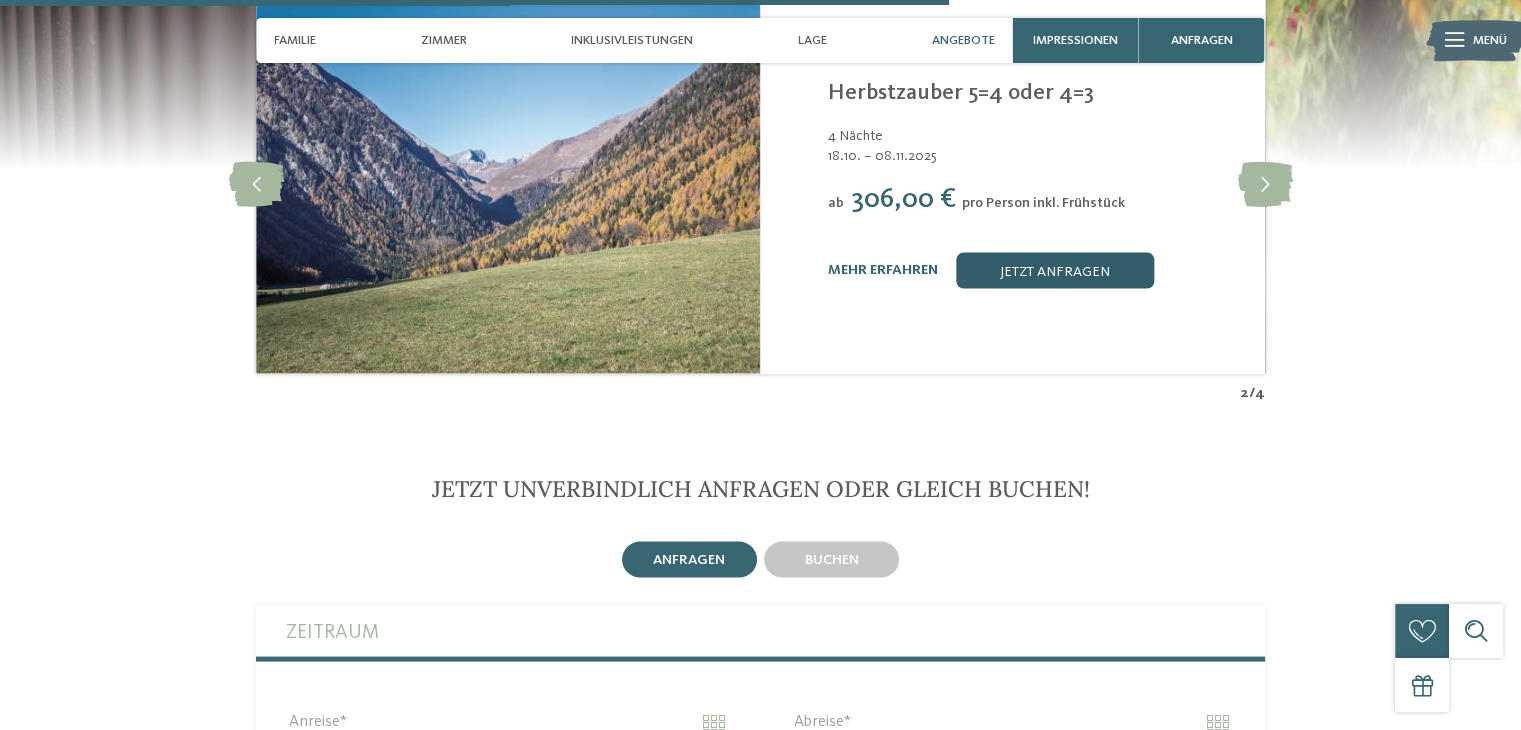 click on "jetzt anfragen" at bounding box center [1055, 270] 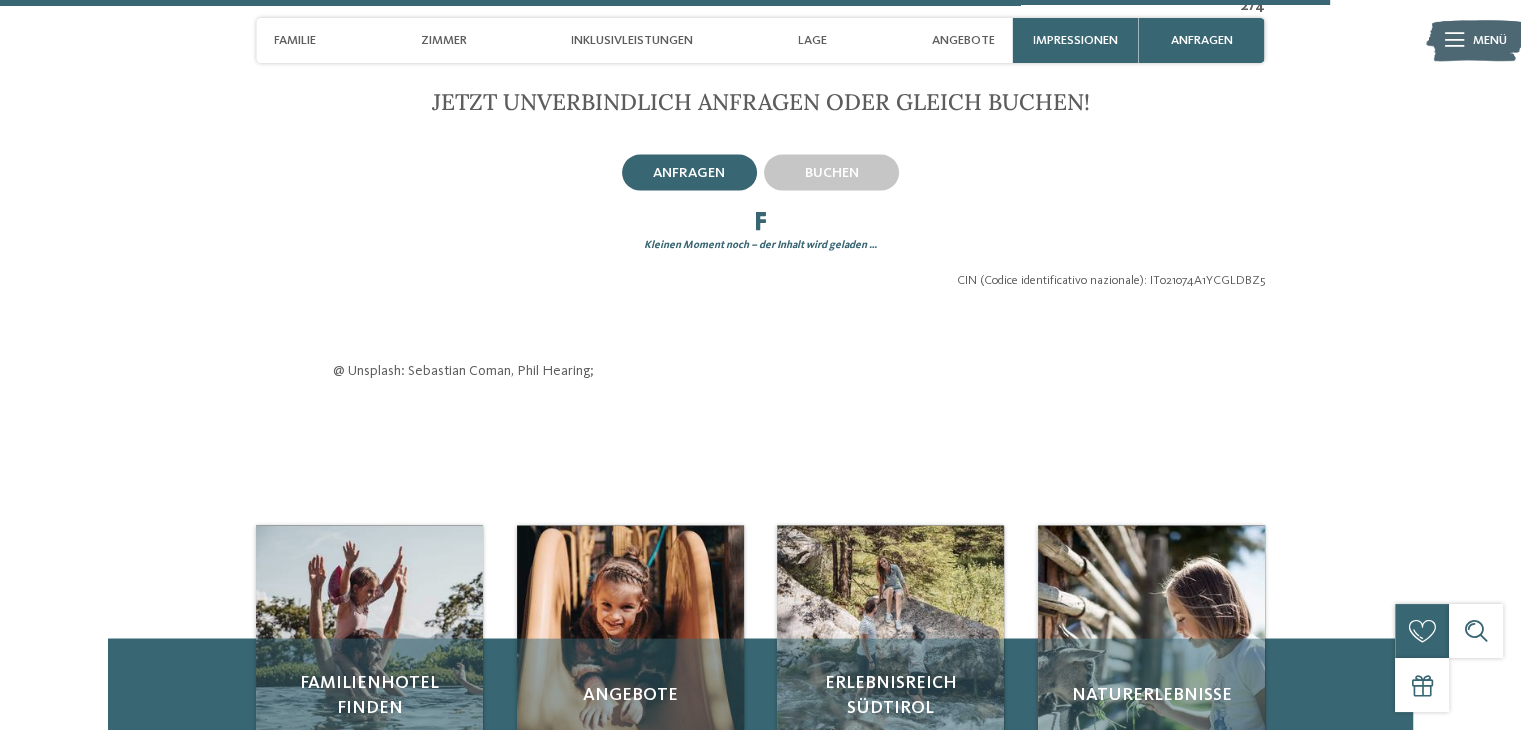 scroll, scrollTop: 4128, scrollLeft: 0, axis: vertical 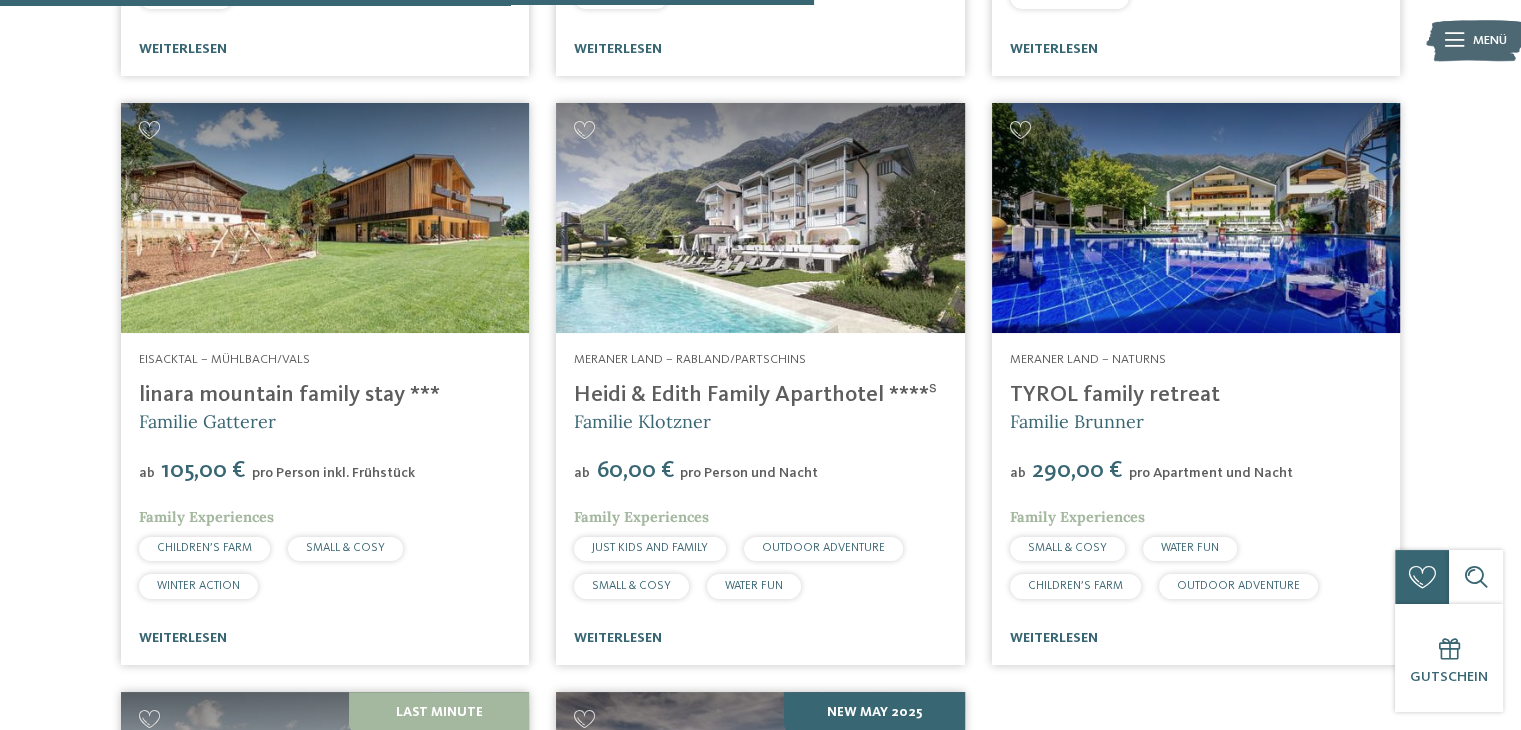 click on "Meraner Land – Rabland/Partschins
Heidi & Edith Family Aparthotel ****ˢ
Family [LAST]
ab
60,00 €
pro Person und Nacht
Family Experiences
JUST KIDS AND FAMILY" at bounding box center [760, 499] 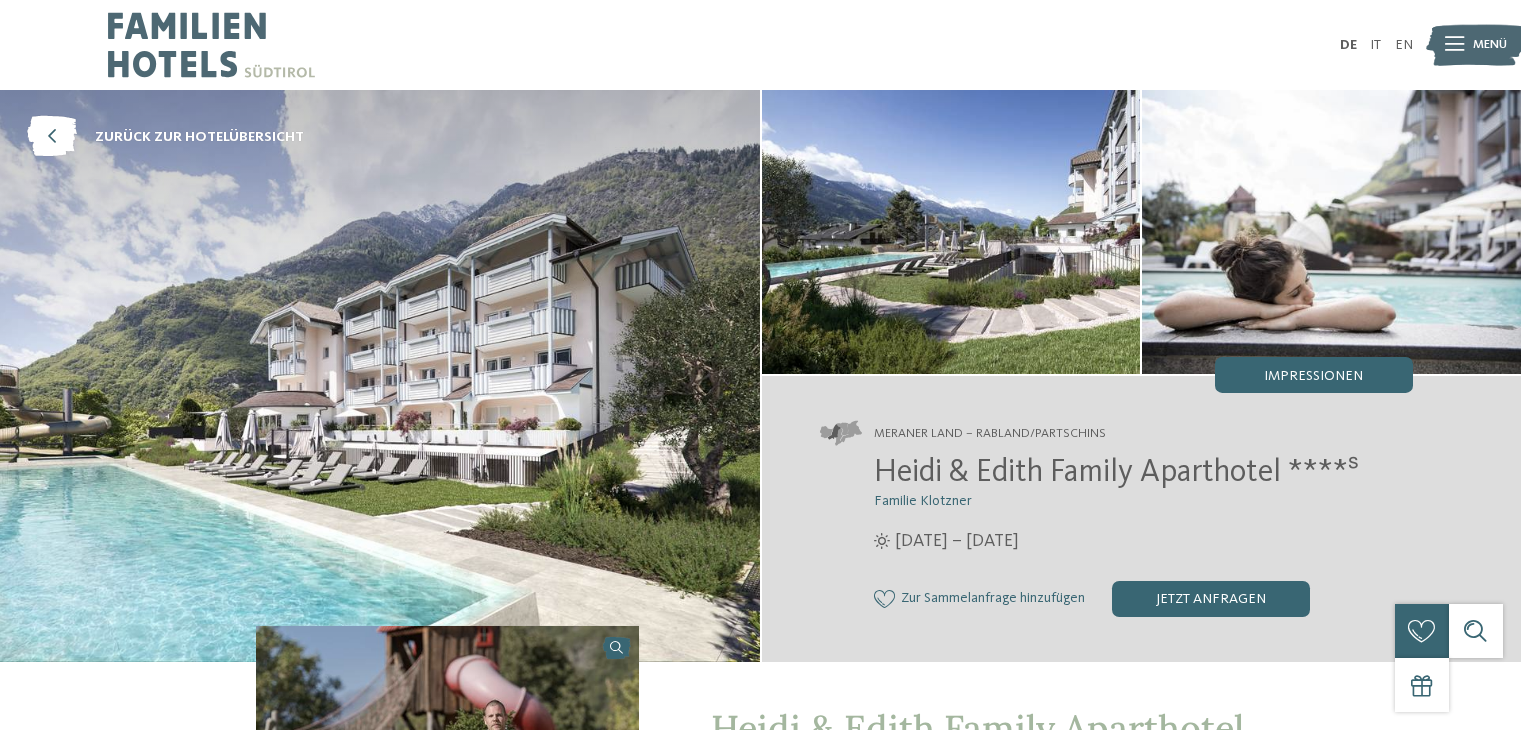 scroll, scrollTop: 0, scrollLeft: 0, axis: both 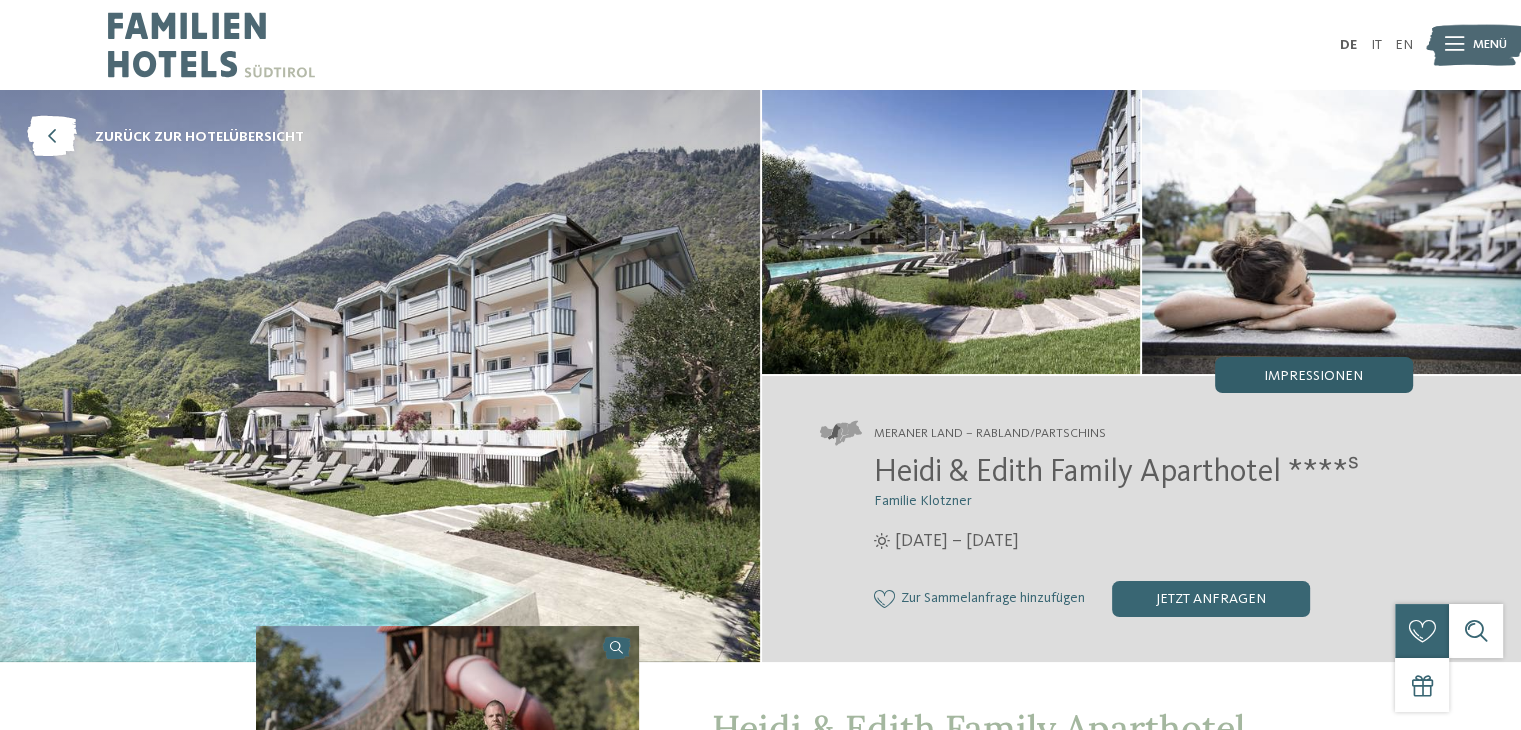 click on "Impressionen" at bounding box center [1313, 376] 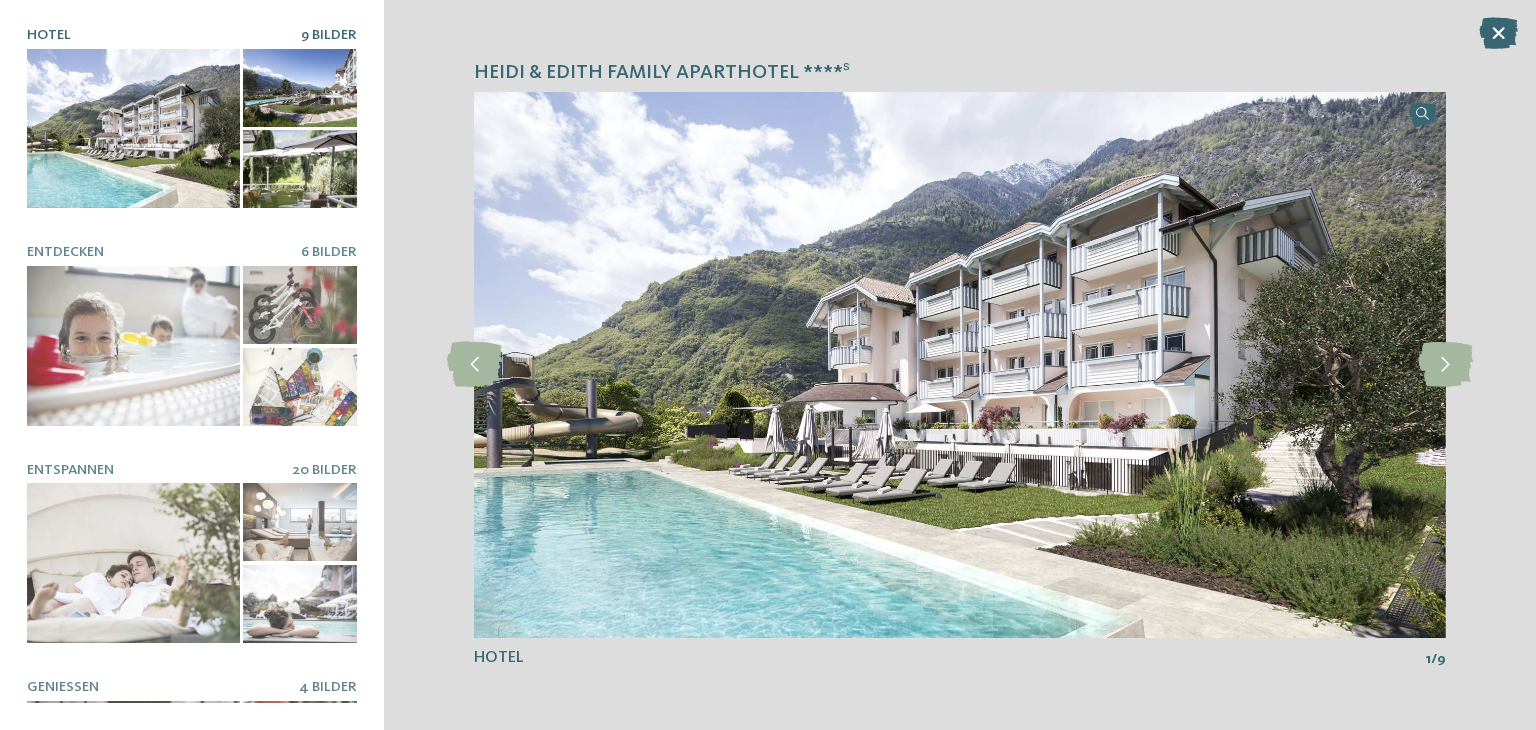 click at bounding box center [133, 129] 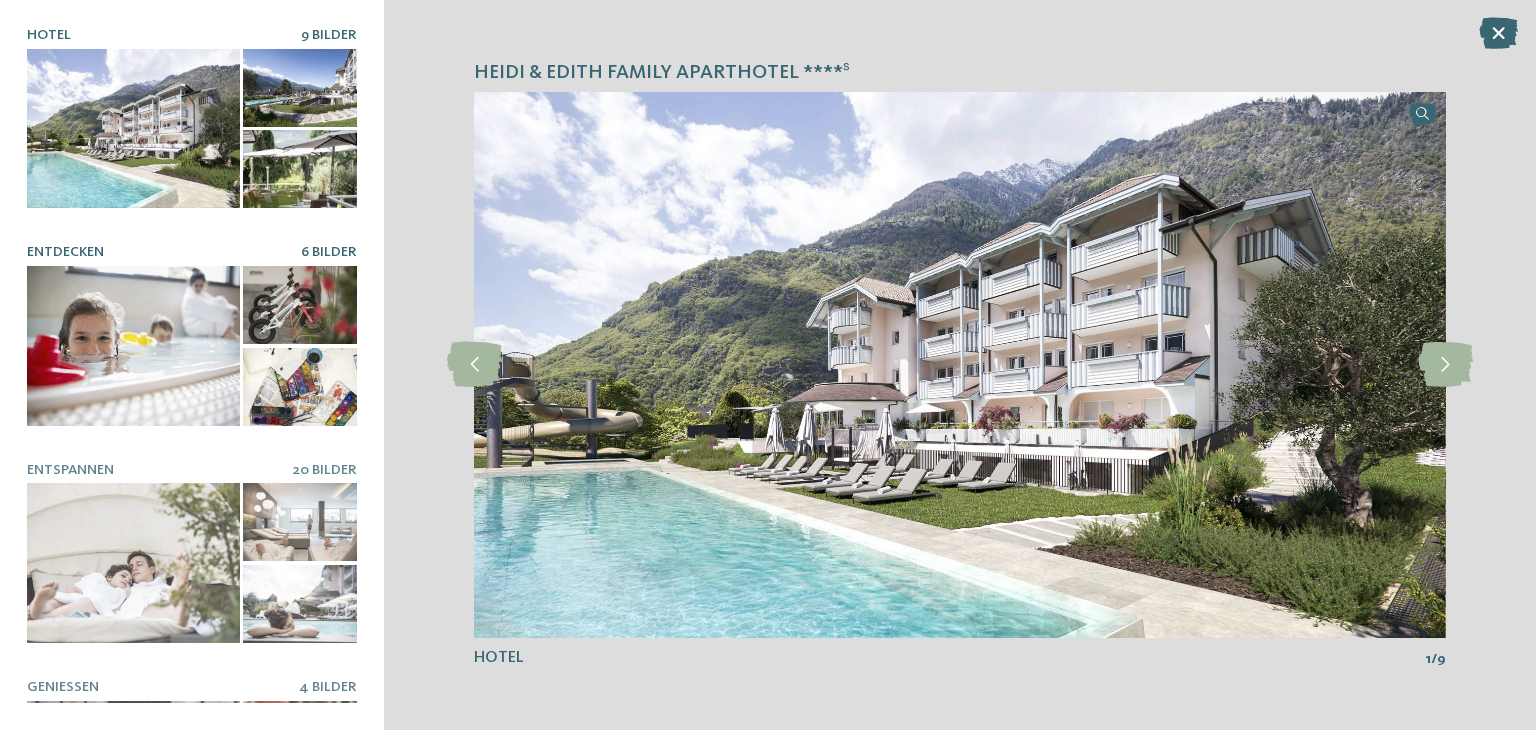 click at bounding box center [133, 346] 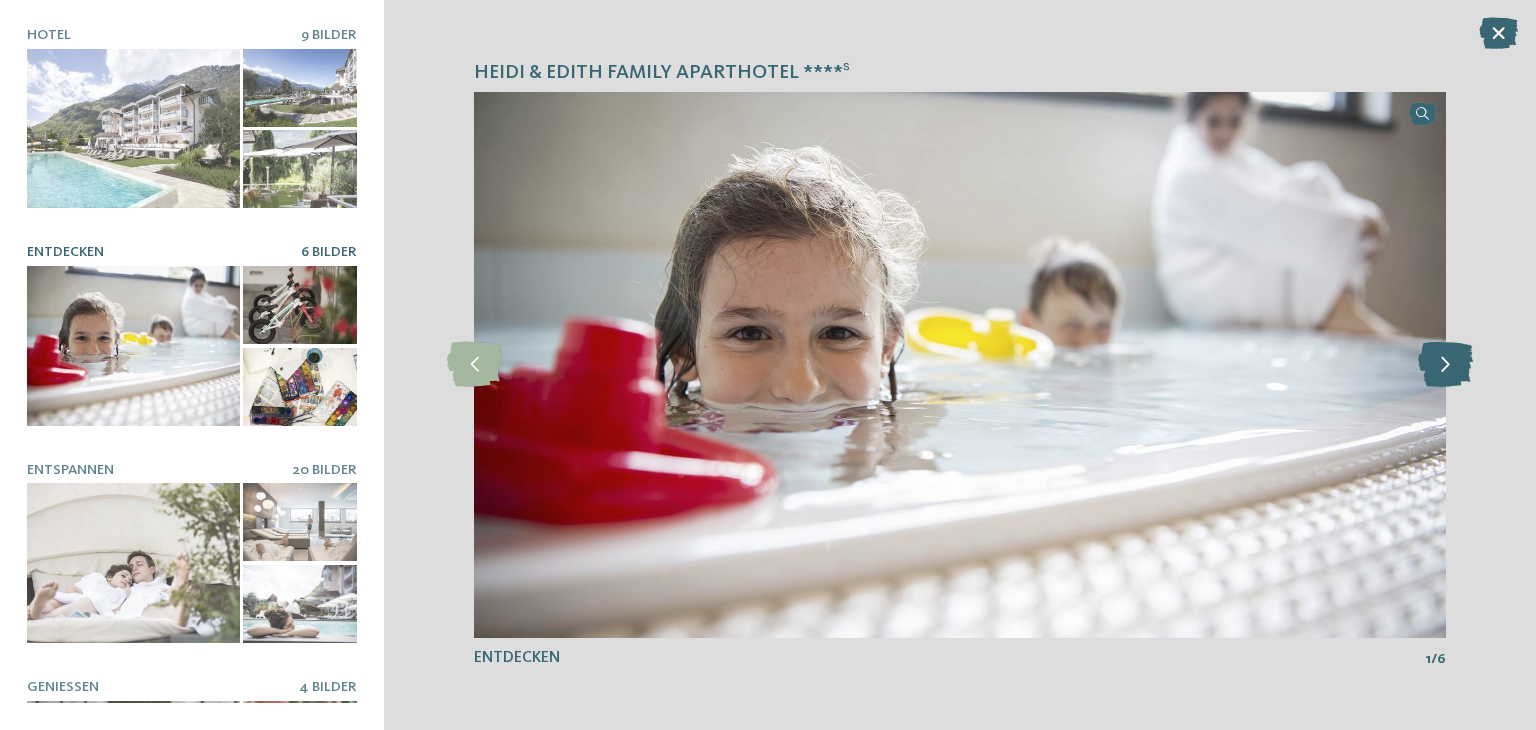 click at bounding box center [1445, 364] 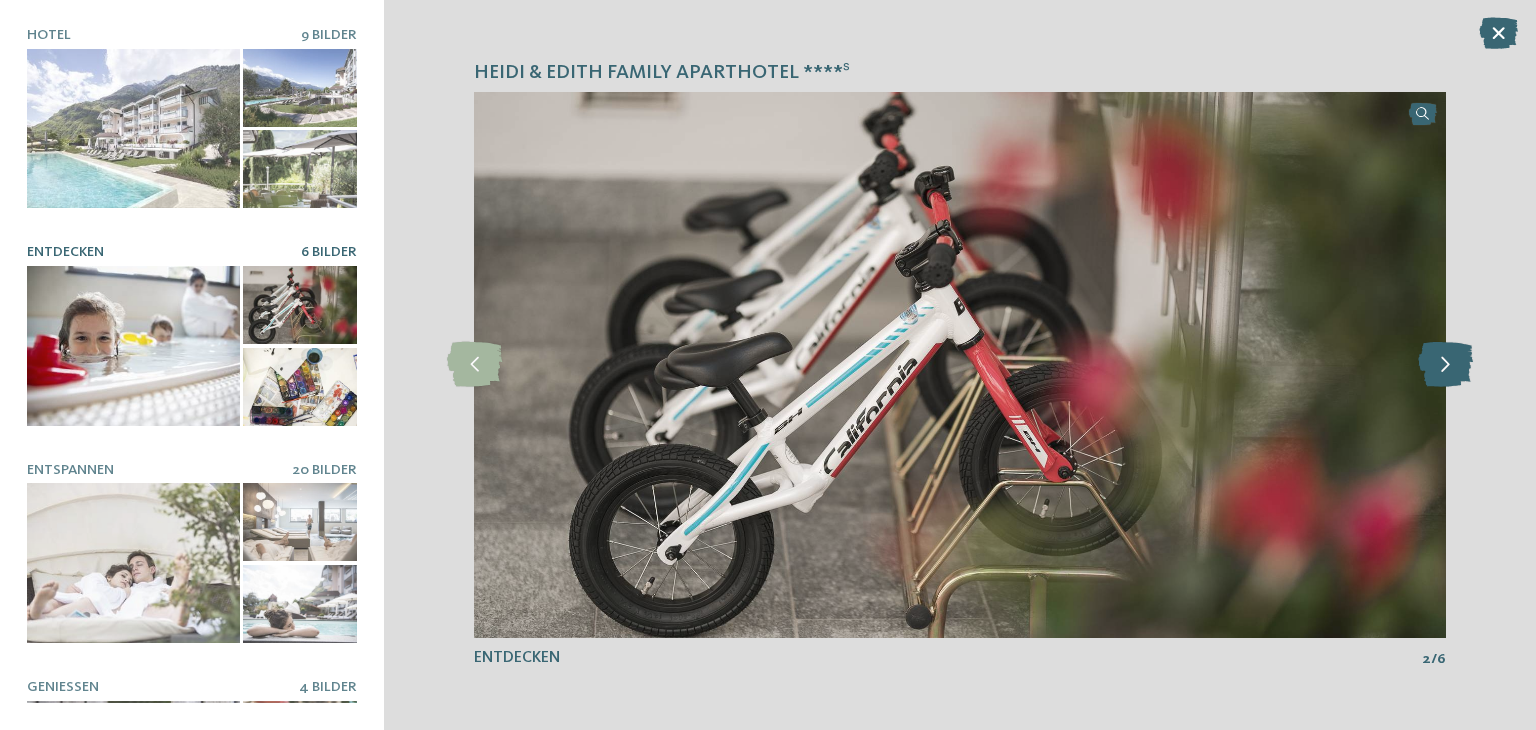click at bounding box center [1445, 364] 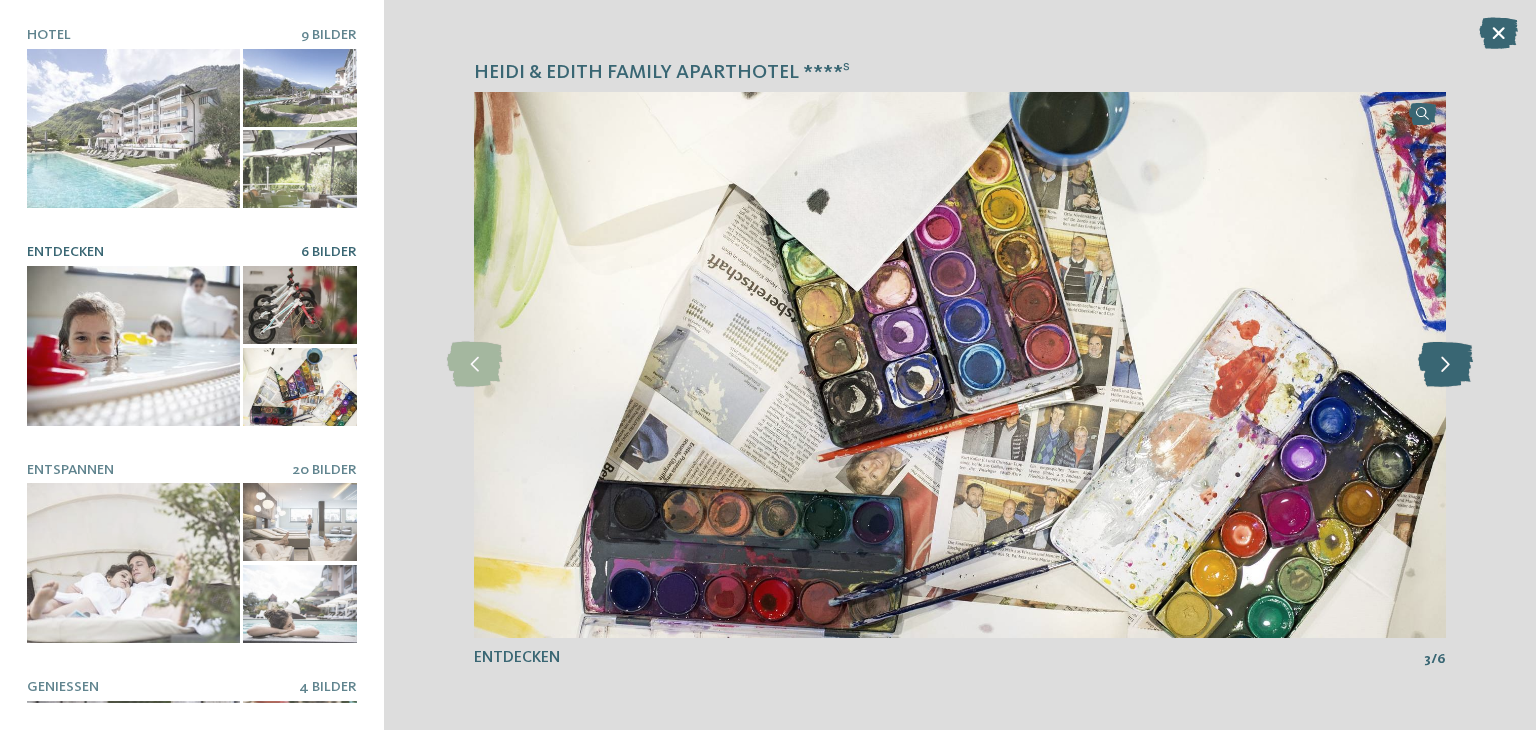click at bounding box center (1445, 364) 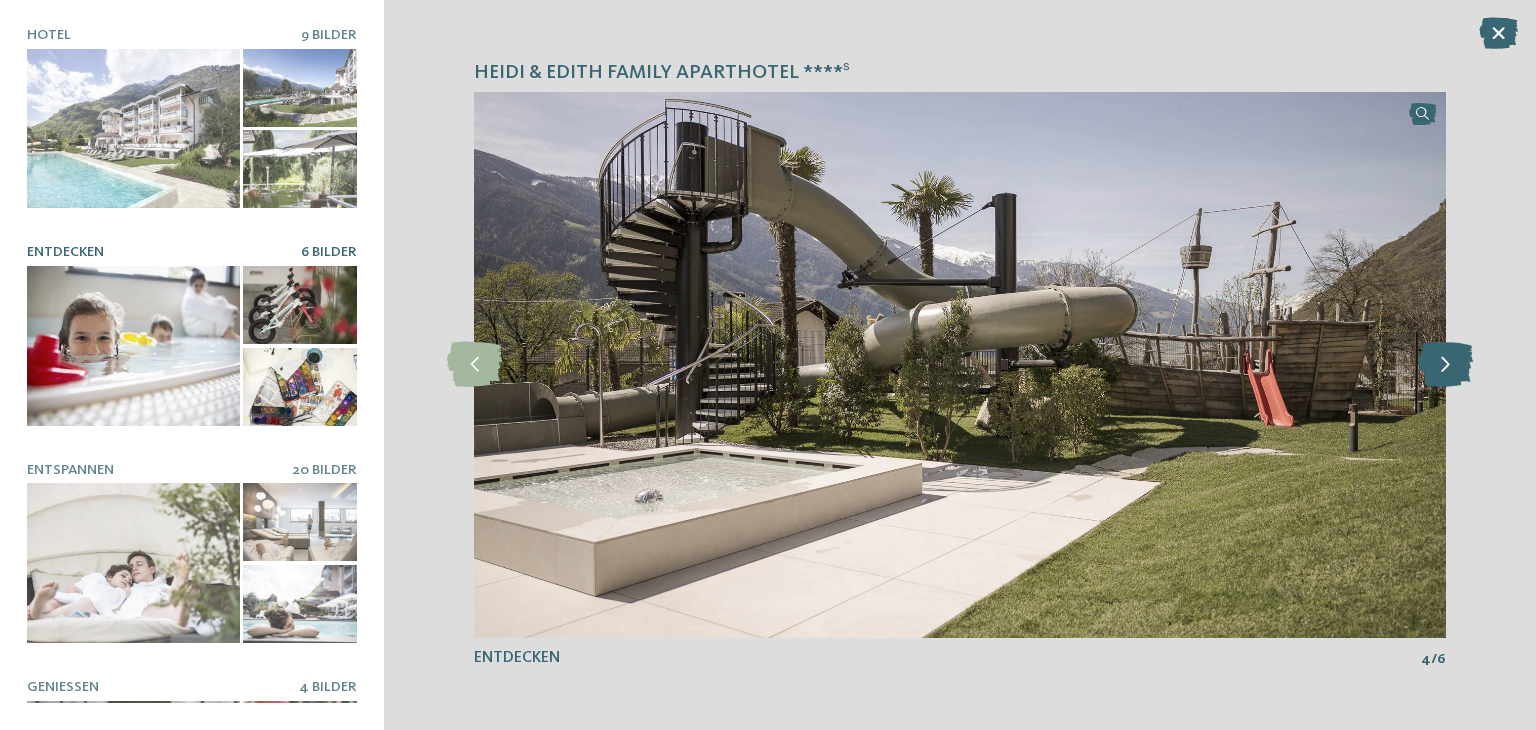 click at bounding box center [1445, 364] 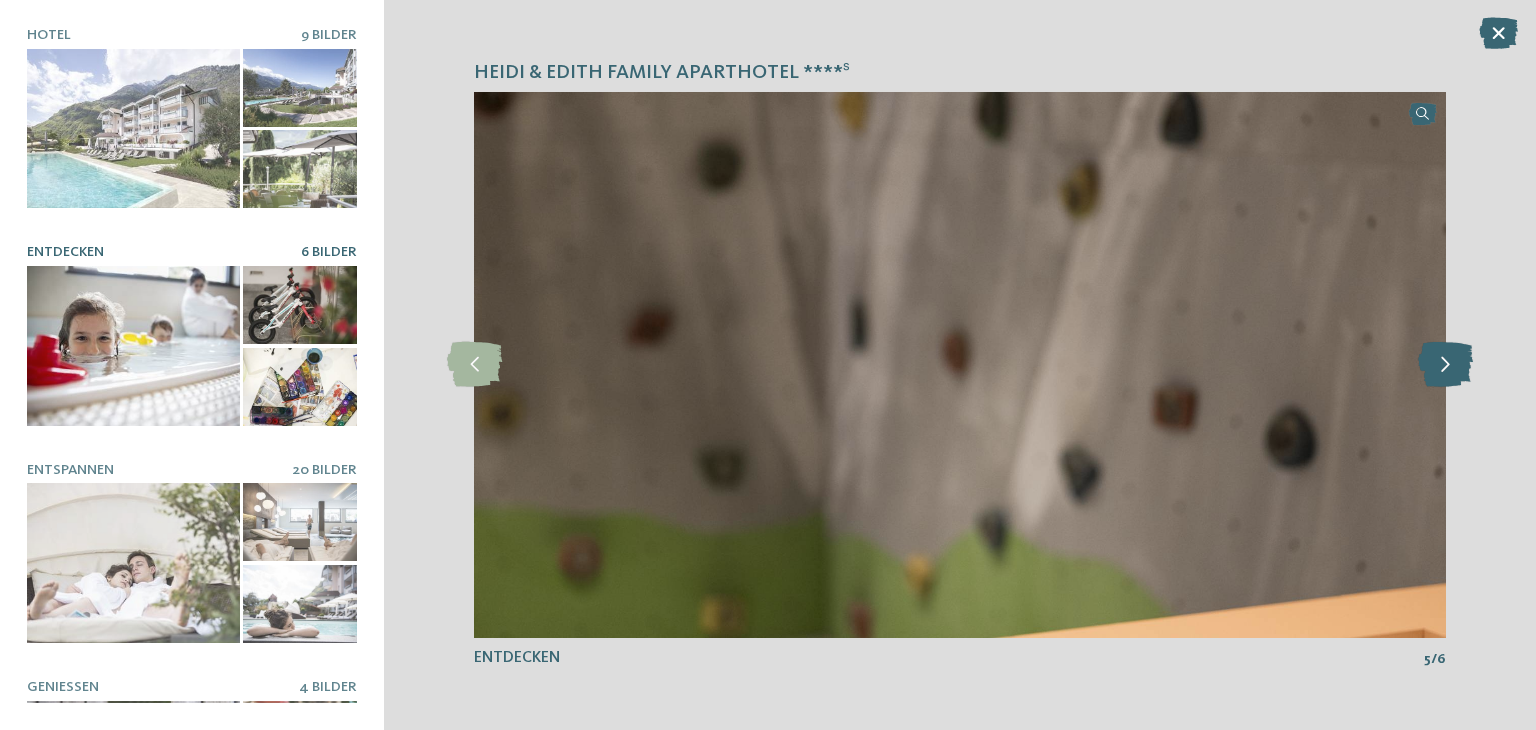 click at bounding box center (1445, 364) 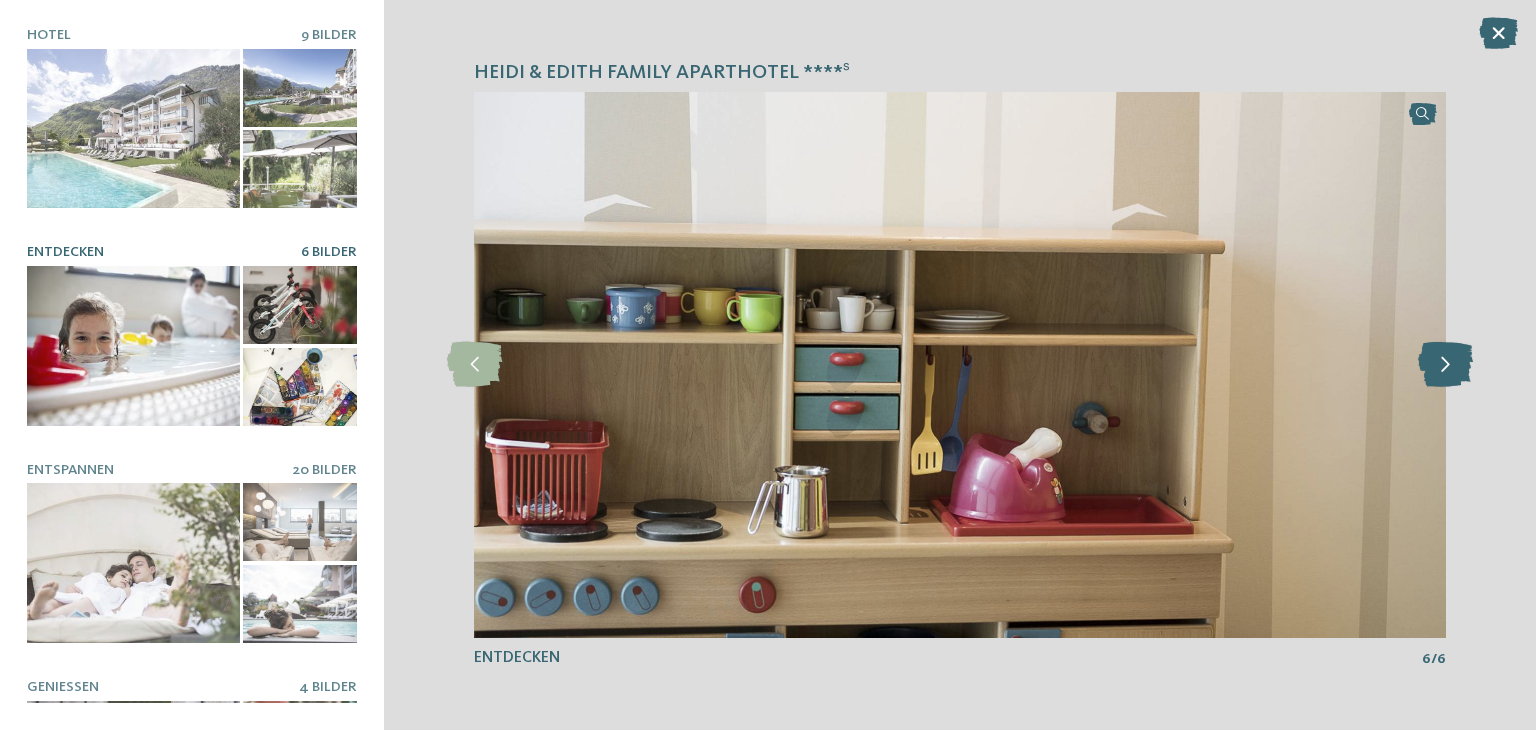 click at bounding box center [1445, 364] 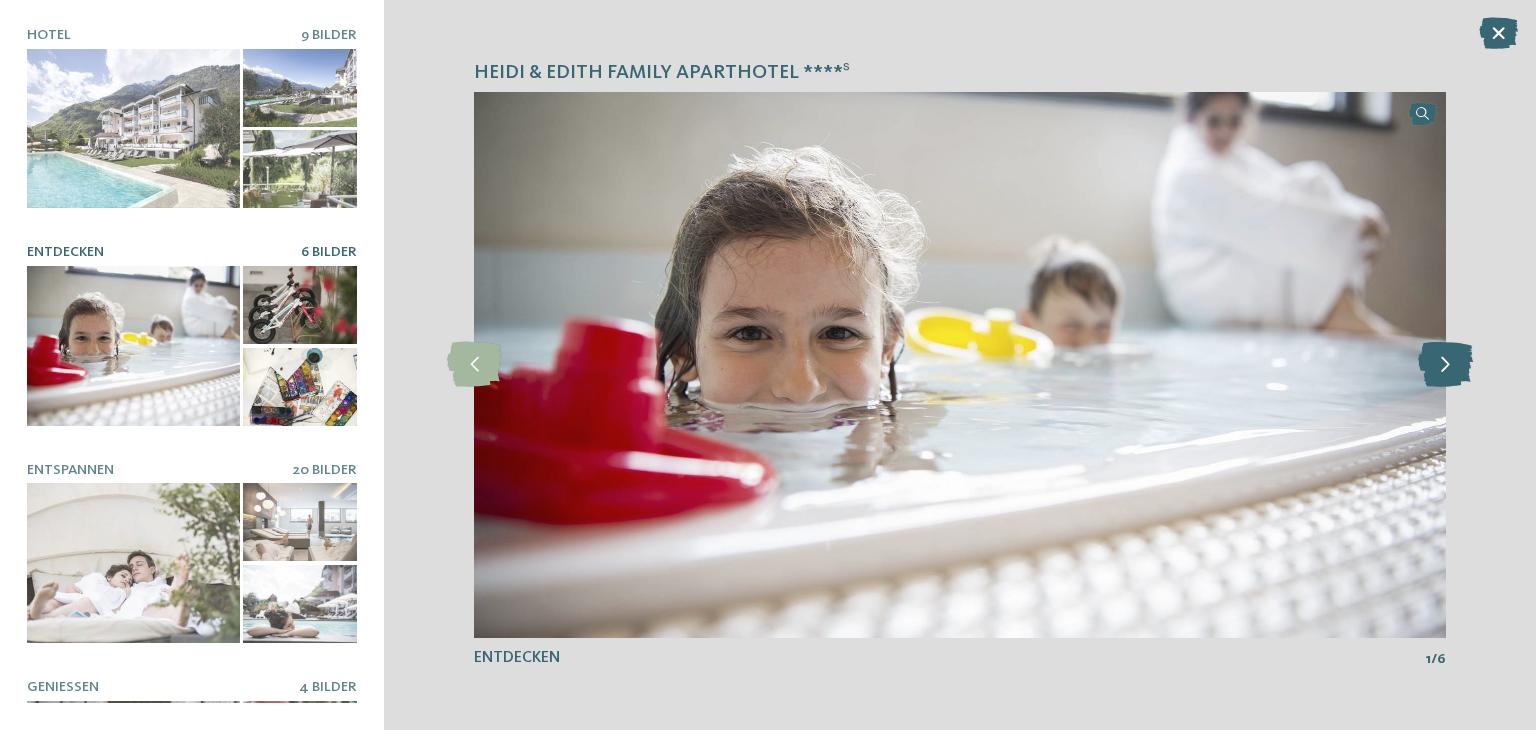click at bounding box center (1445, 364) 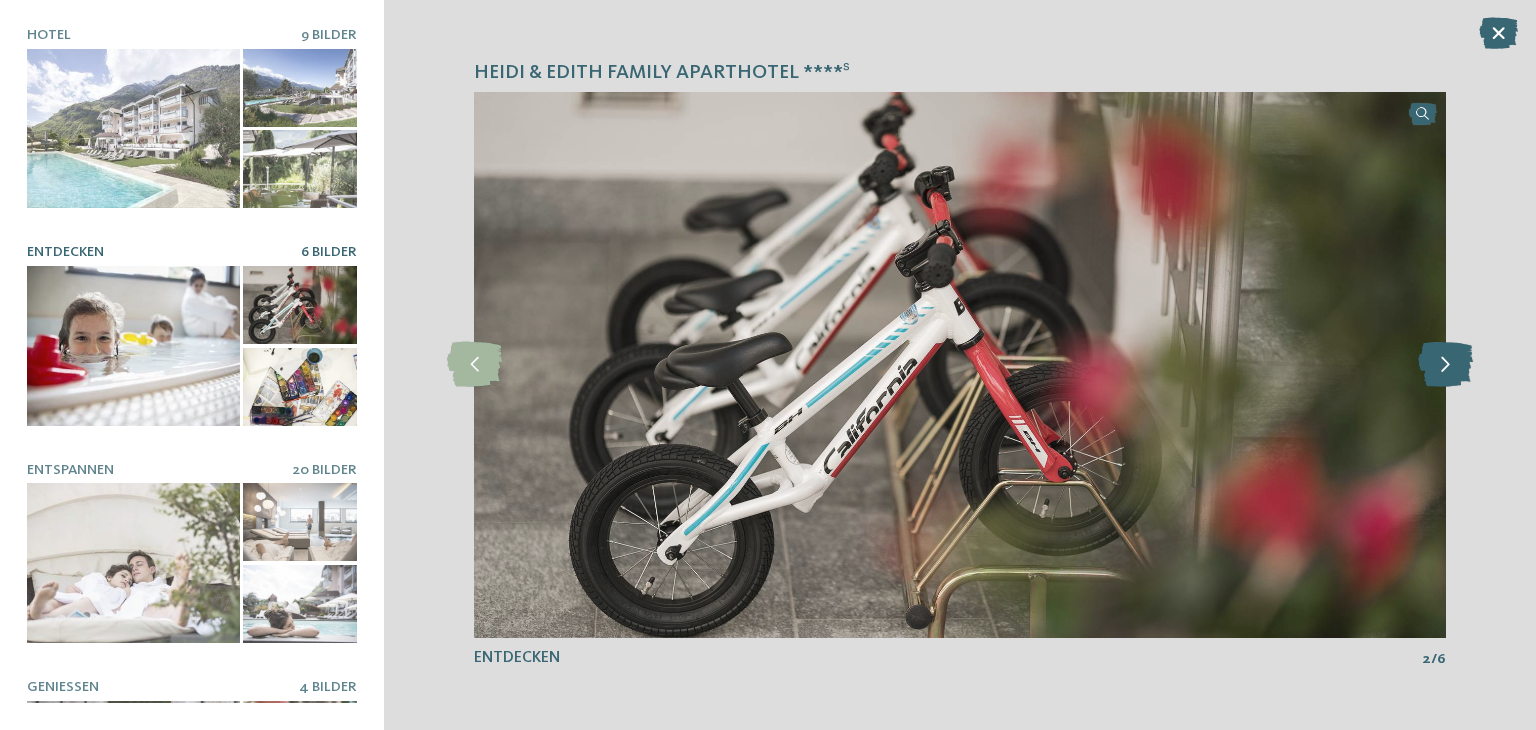 click at bounding box center [1445, 364] 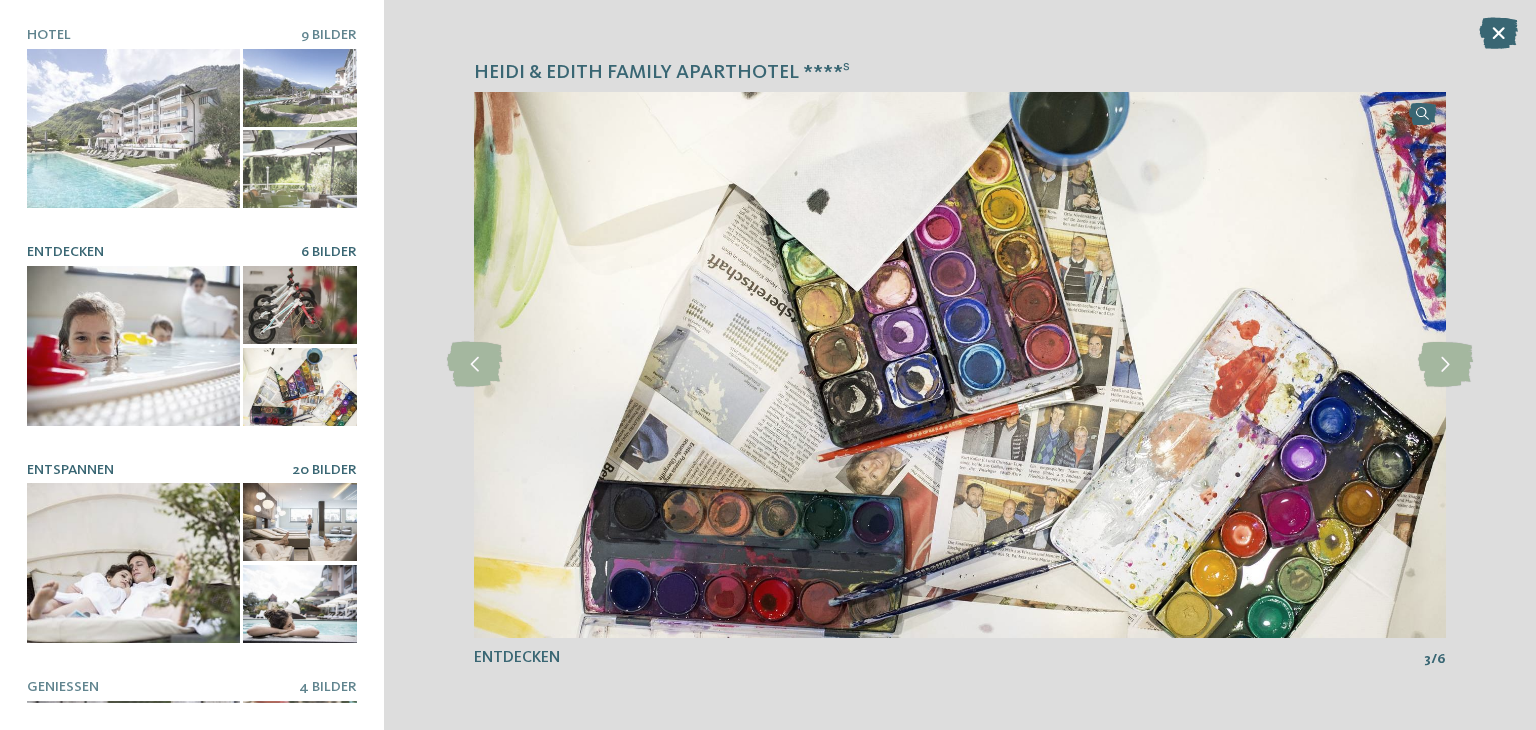click at bounding box center [300, 522] 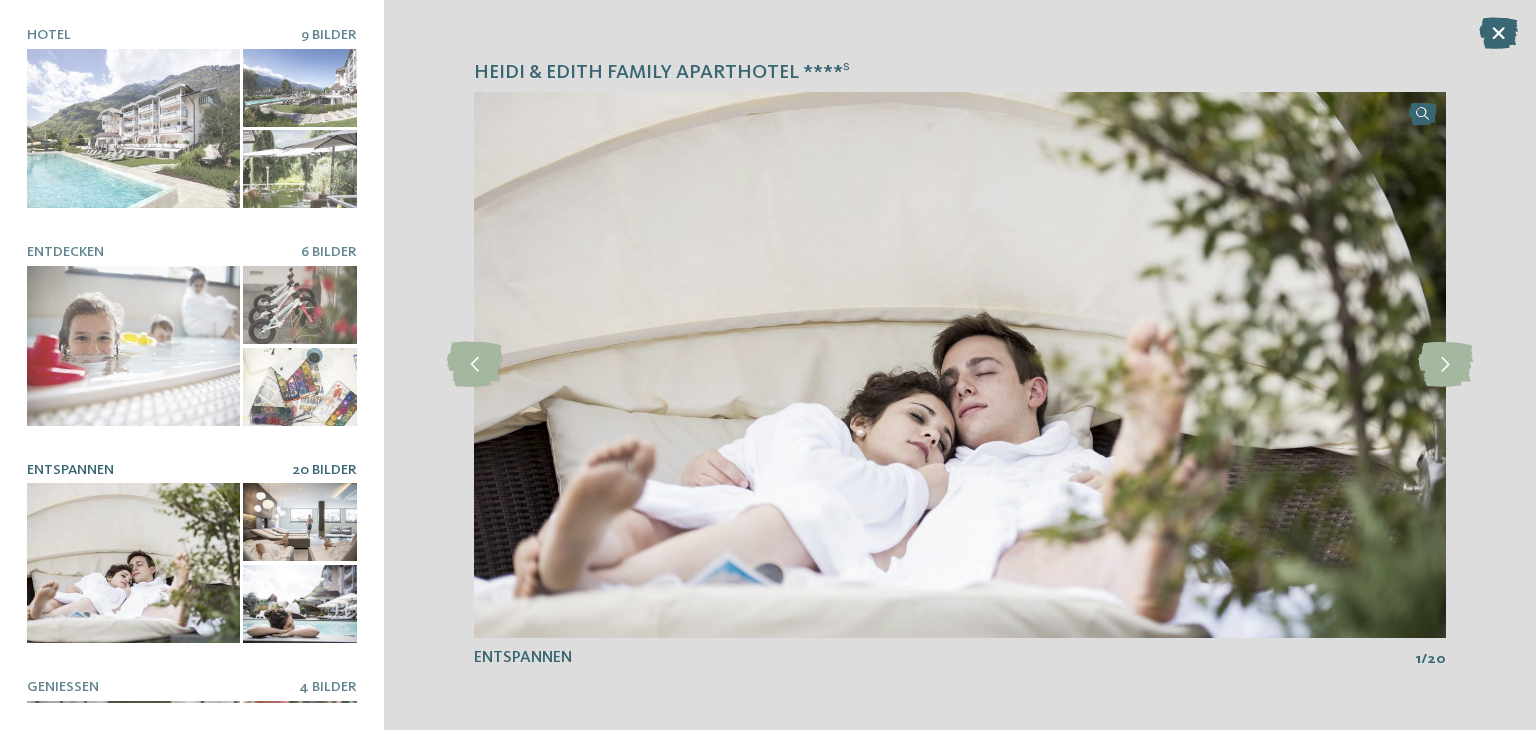 click at bounding box center [133, 563] 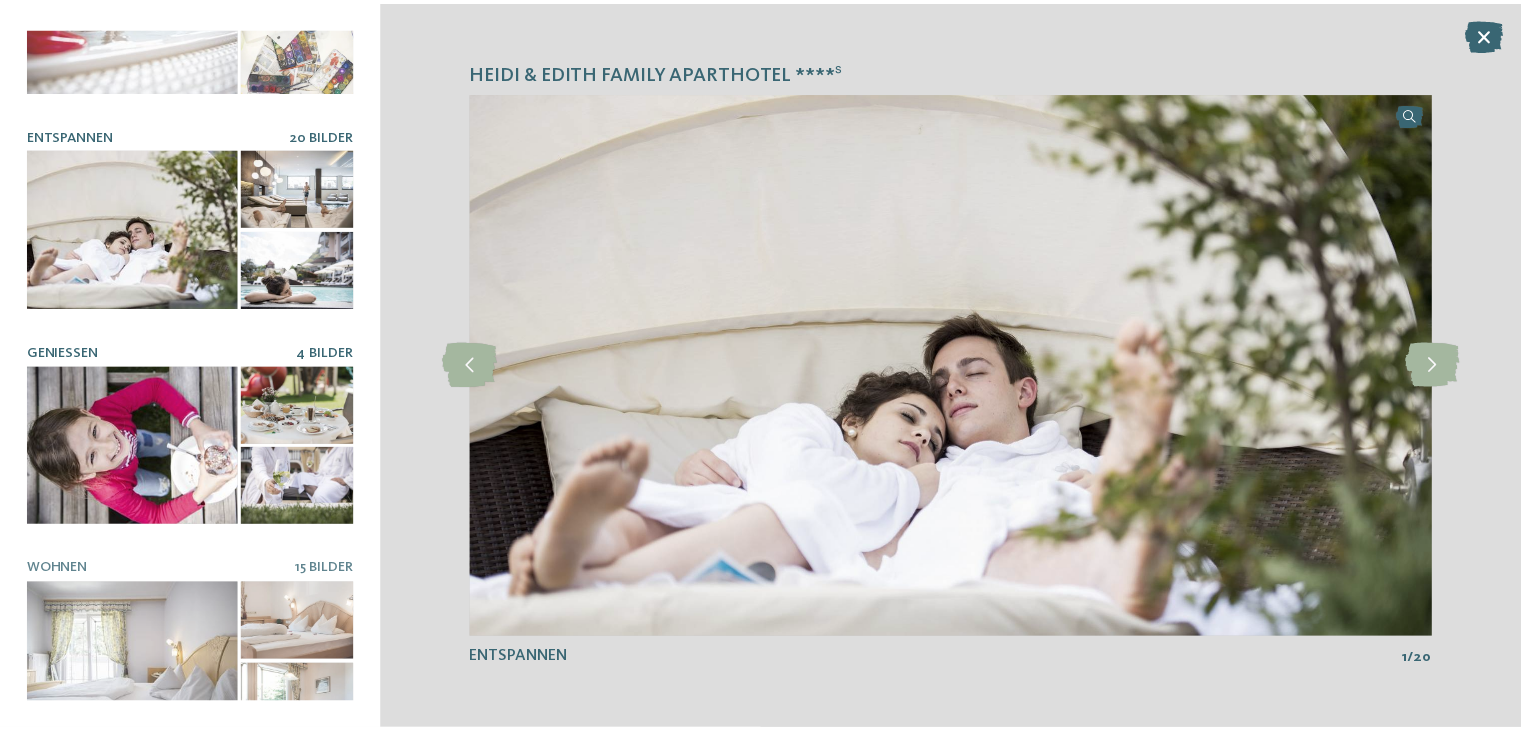 scroll, scrollTop: 349, scrollLeft: 0, axis: vertical 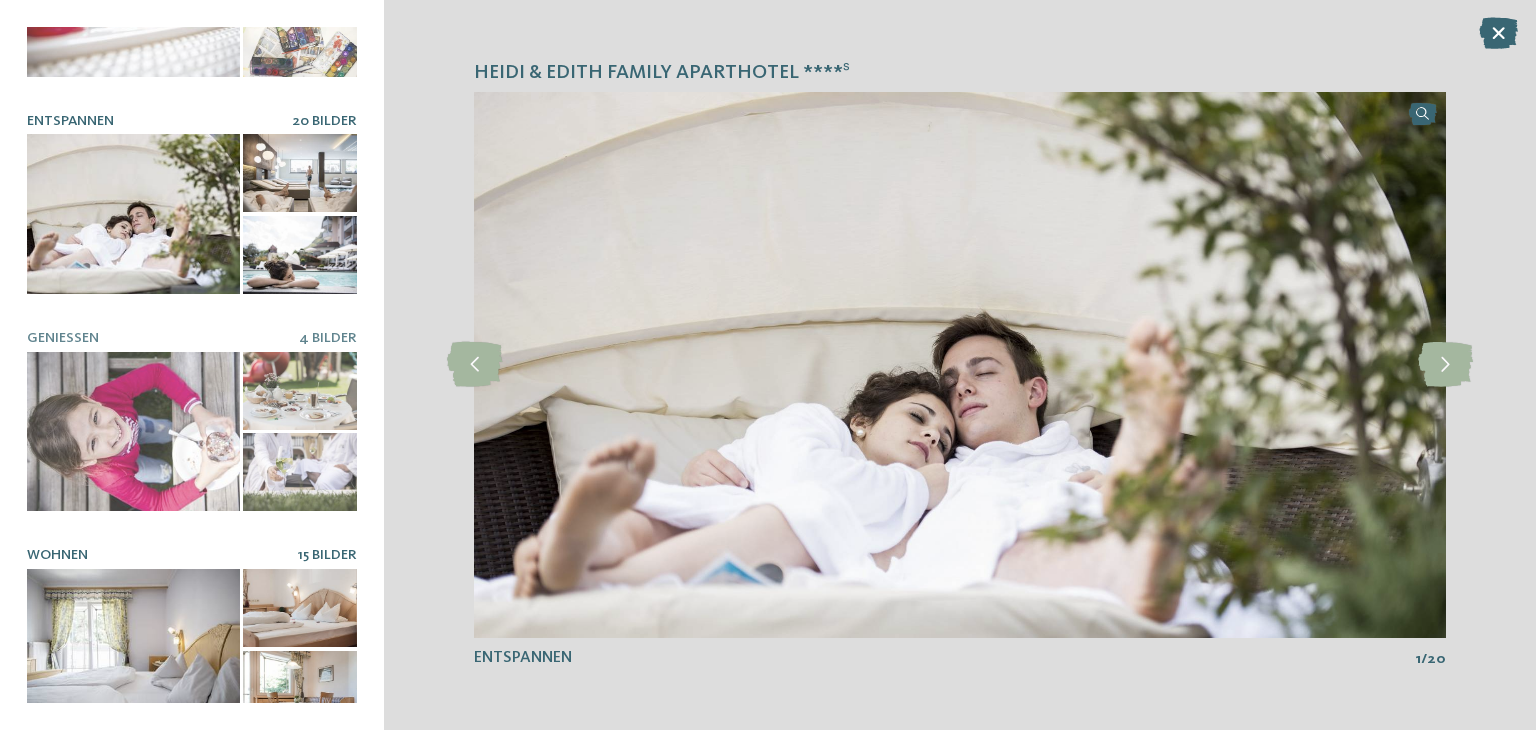 click at bounding box center (133, 649) 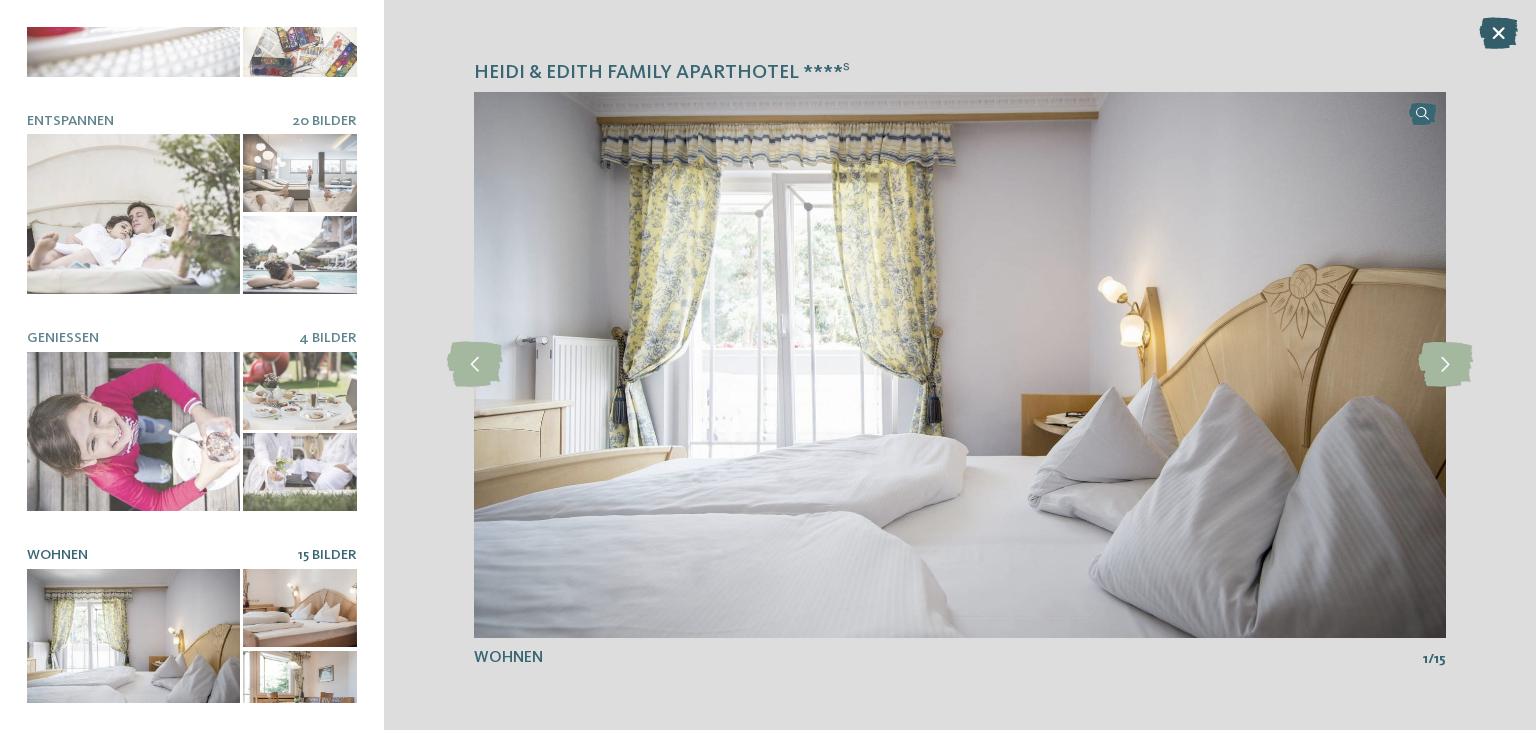 click at bounding box center (1498, 33) 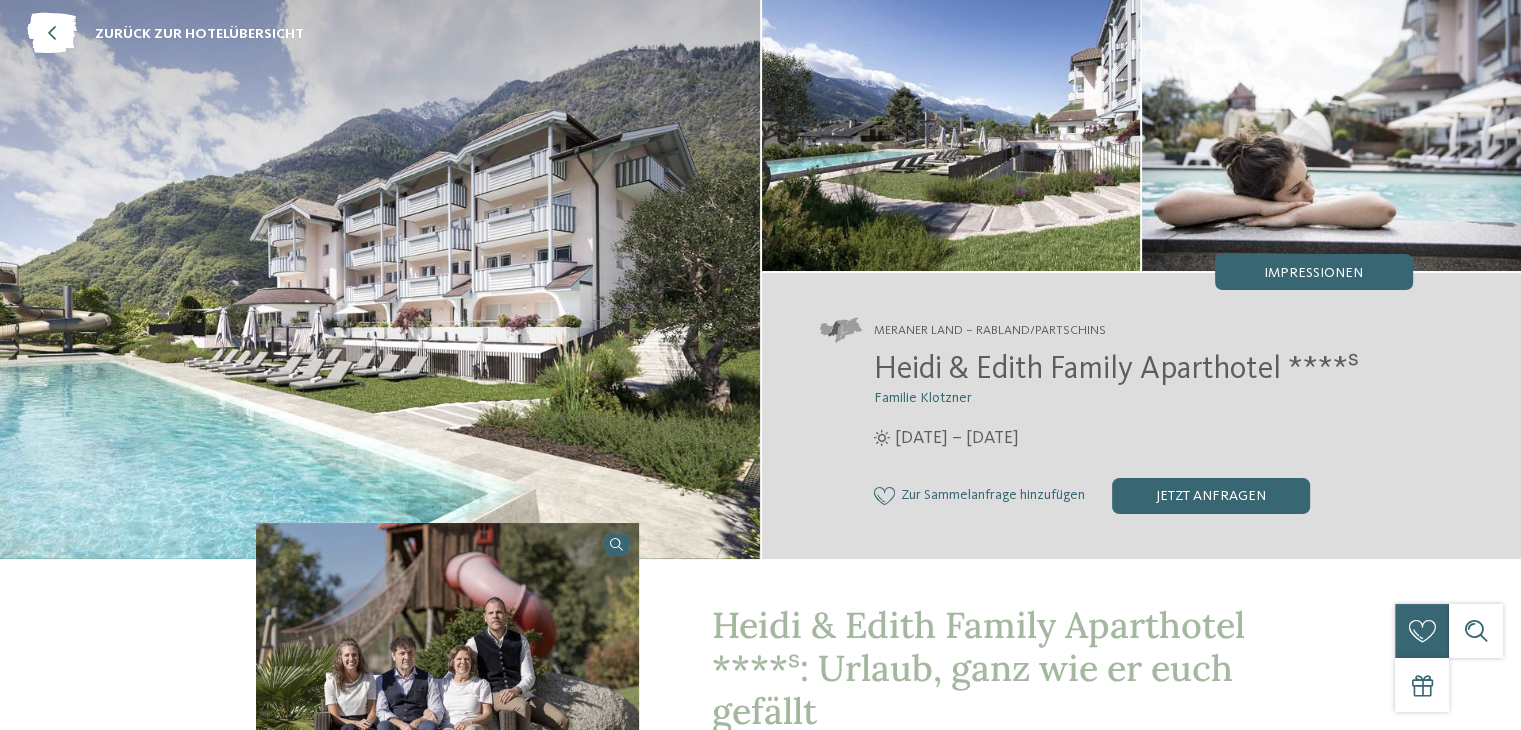 scroll, scrollTop: 0, scrollLeft: 0, axis: both 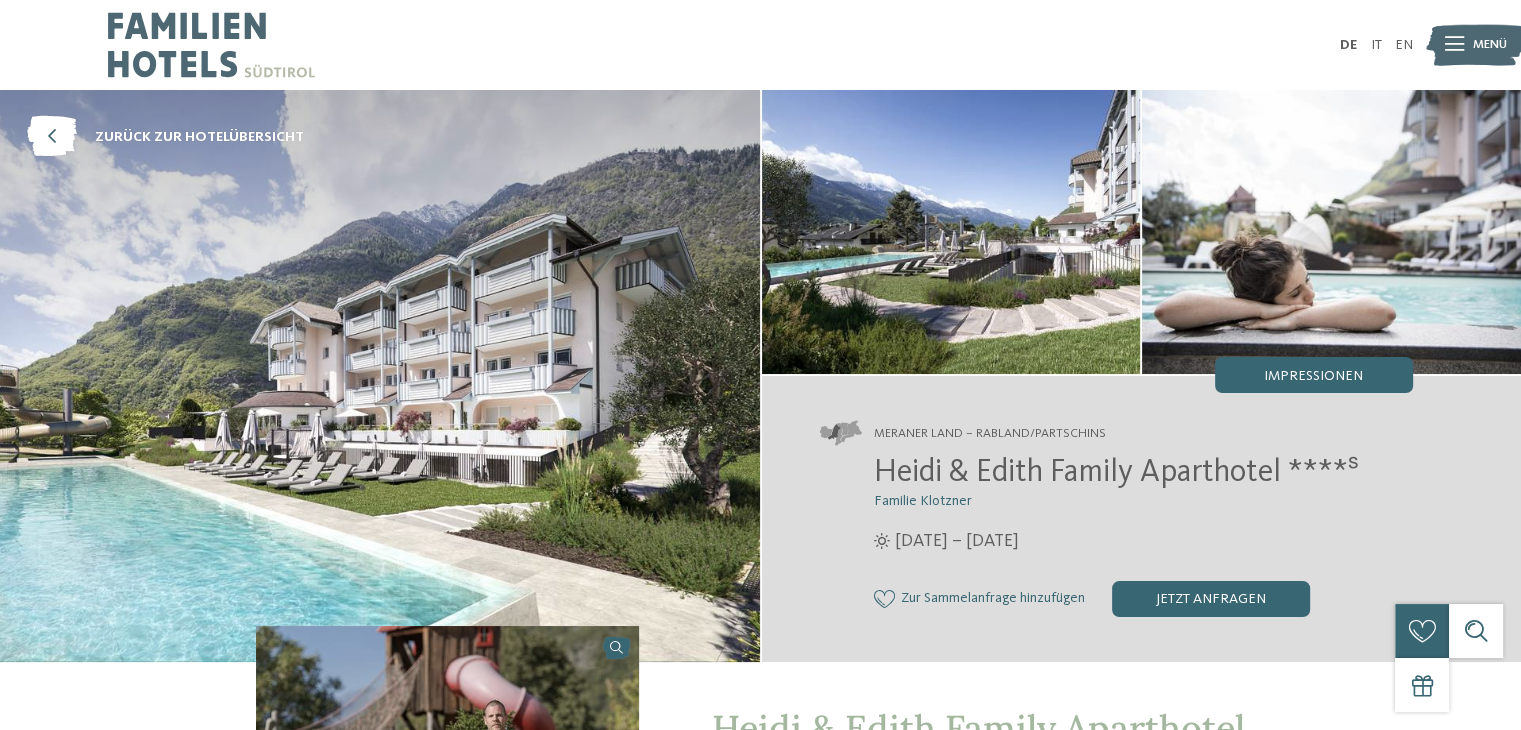 click on "Heidi & Edith Family Aparthotel ****ˢ" at bounding box center (1116, 473) 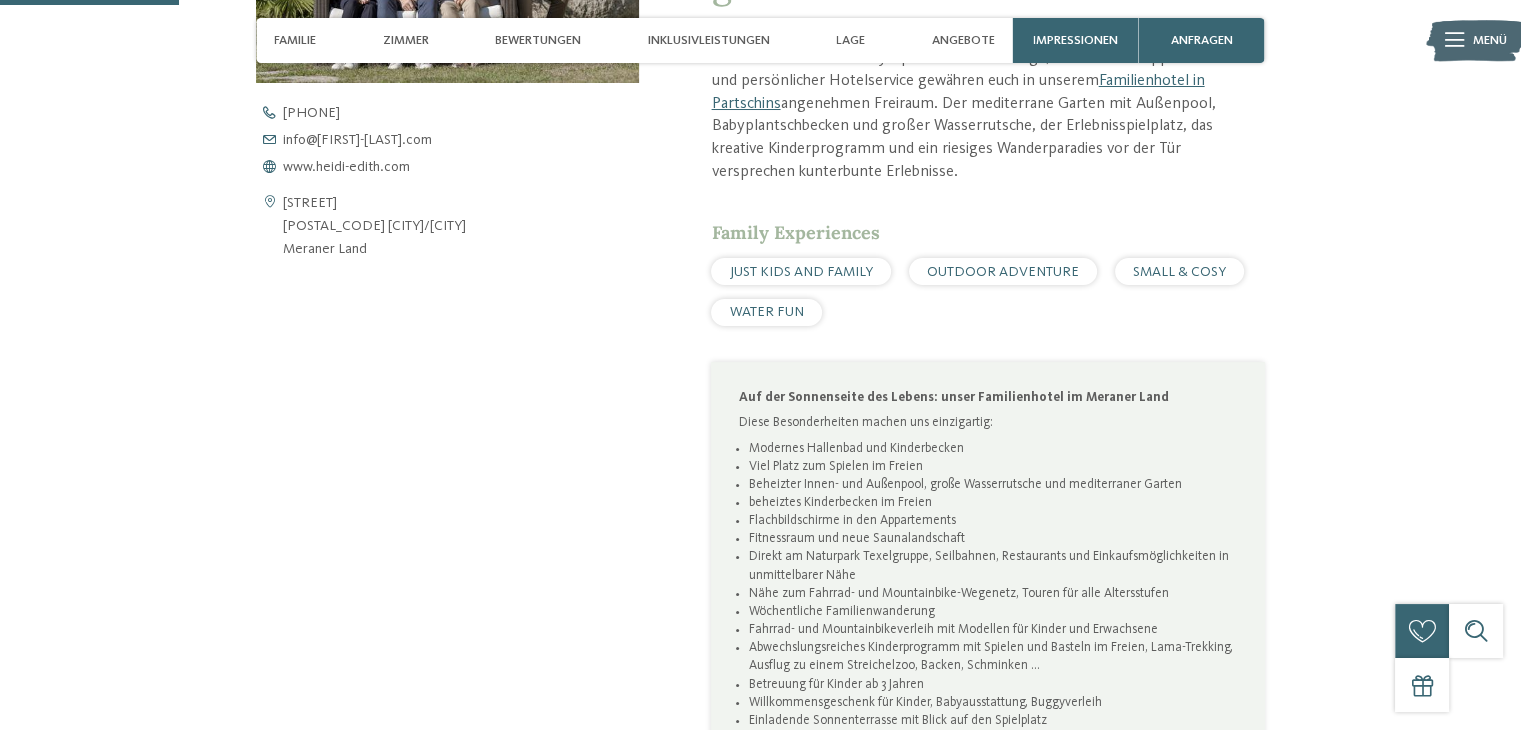 scroll, scrollTop: 900, scrollLeft: 0, axis: vertical 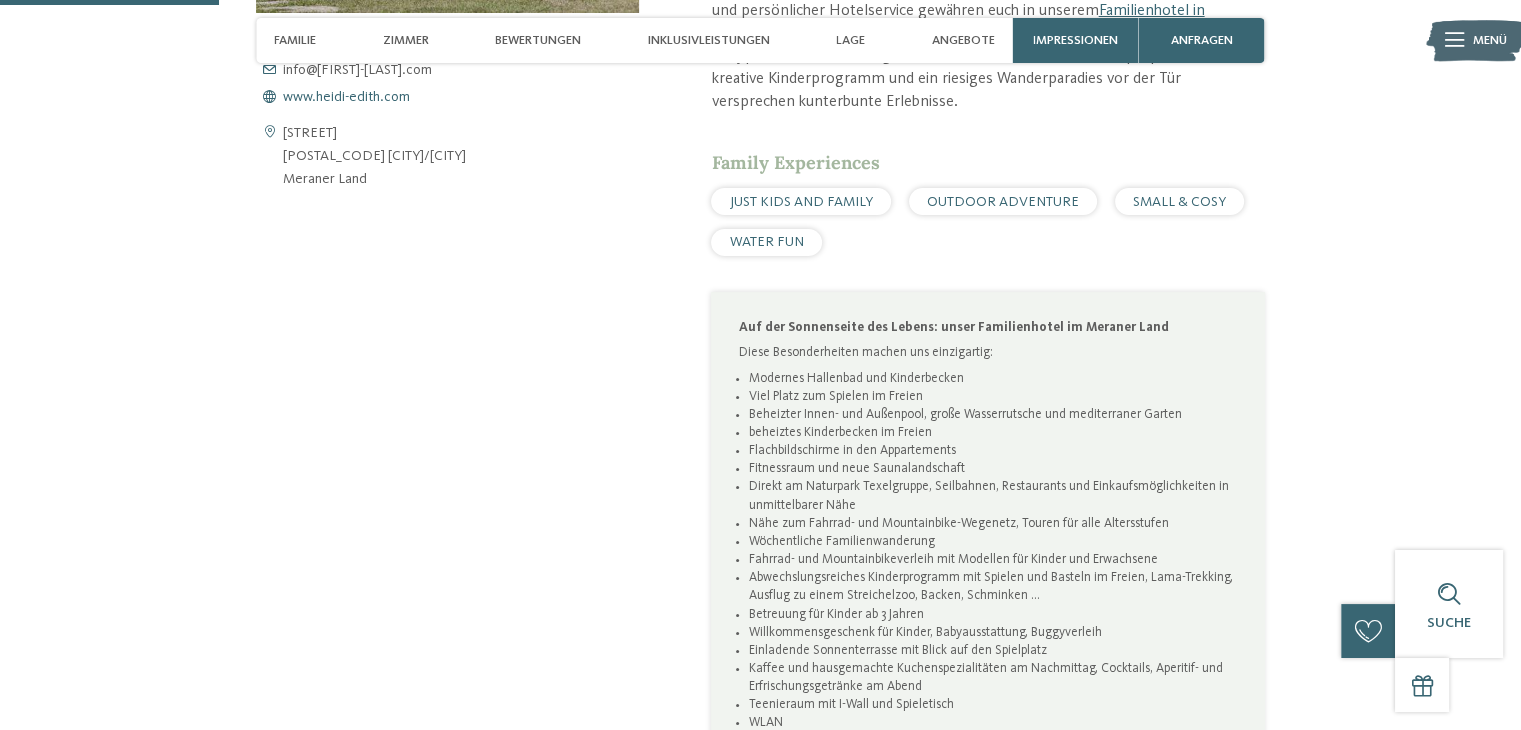 click on "www.heidi-edith.com" at bounding box center (346, 97) 